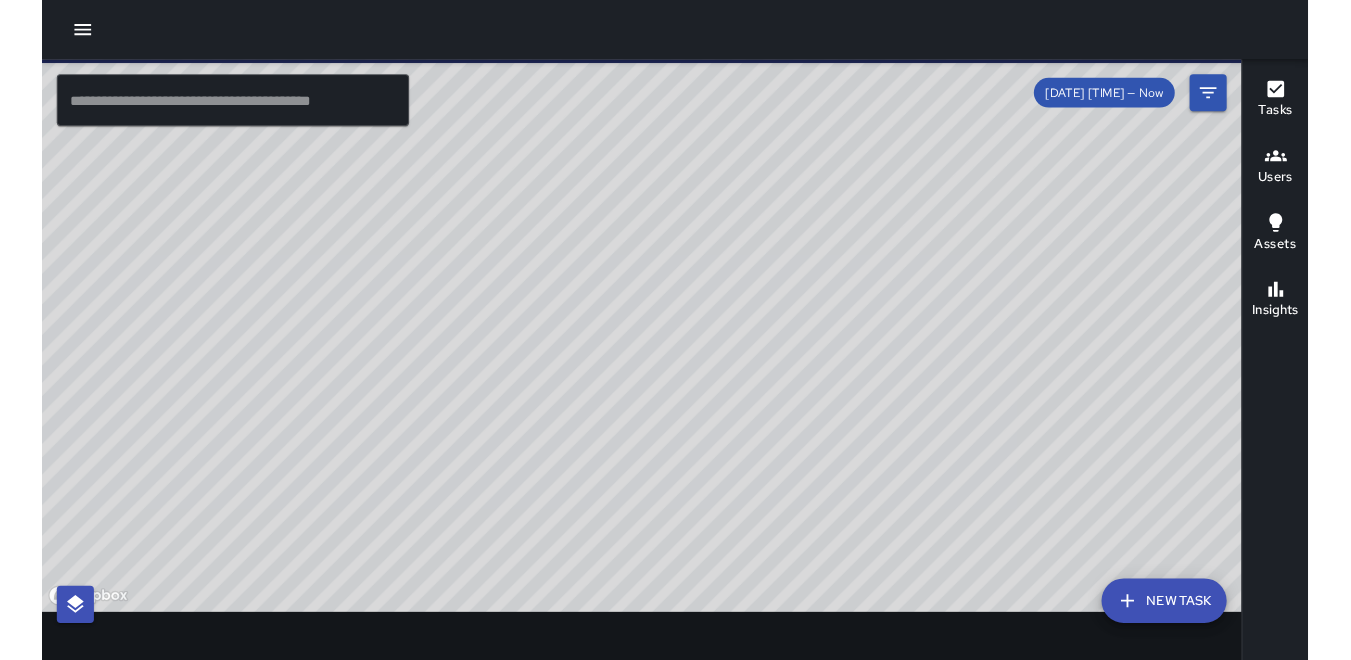 scroll, scrollTop: 0, scrollLeft: 0, axis: both 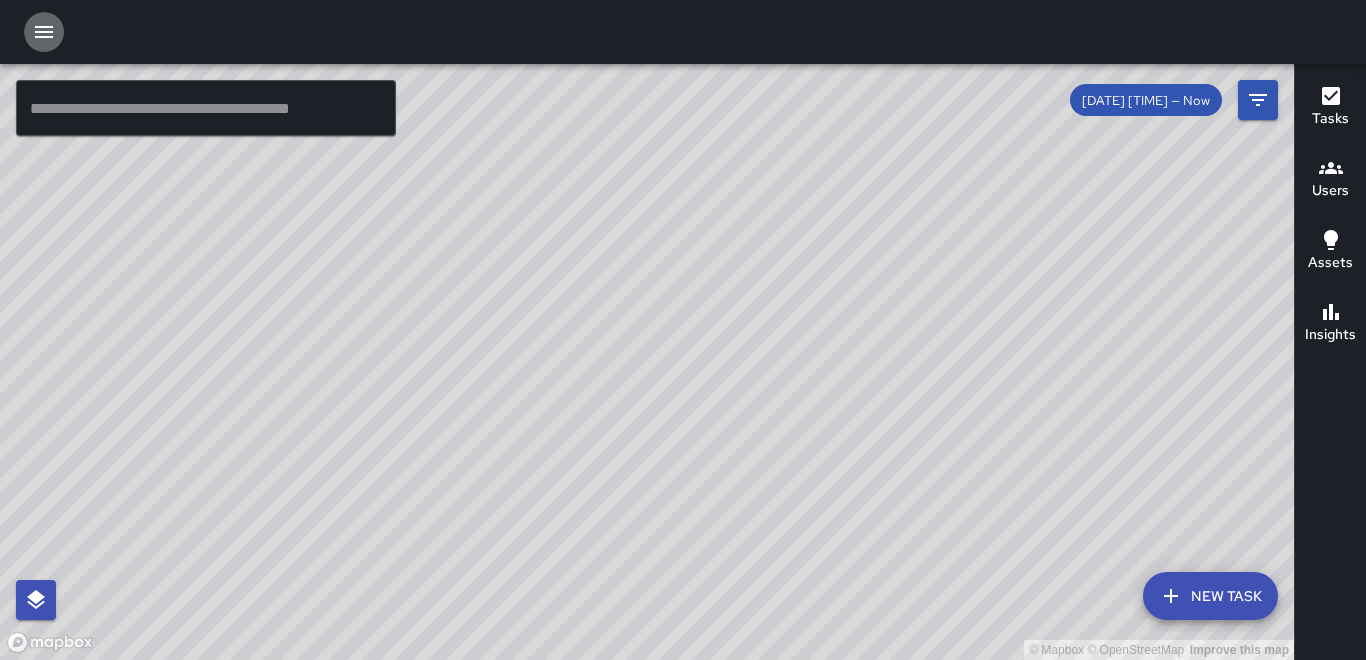 click 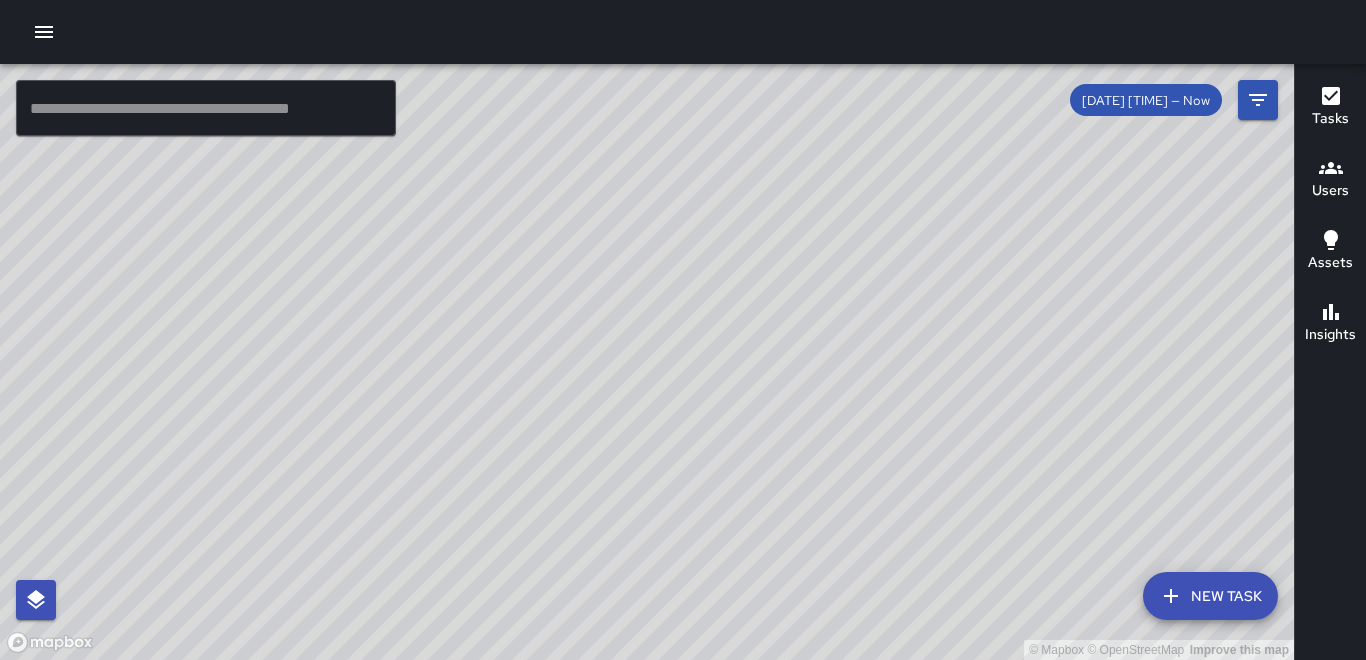 click 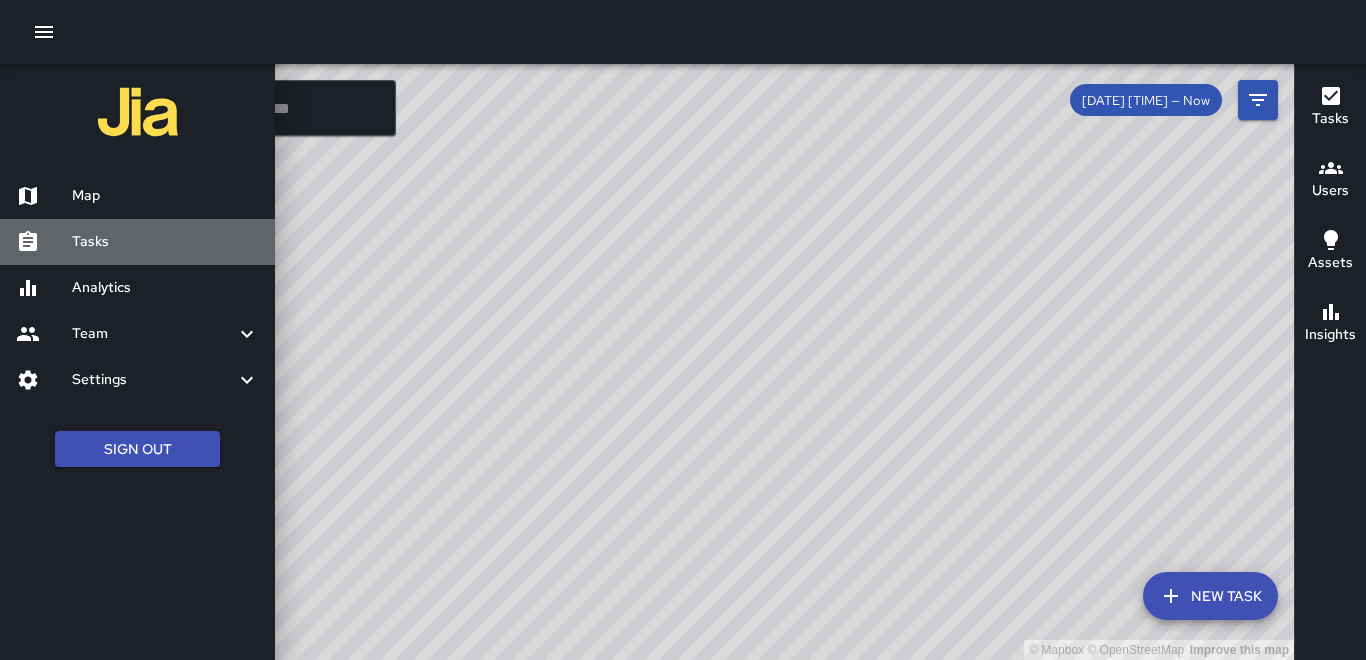click on "Tasks" at bounding box center (165, 242) 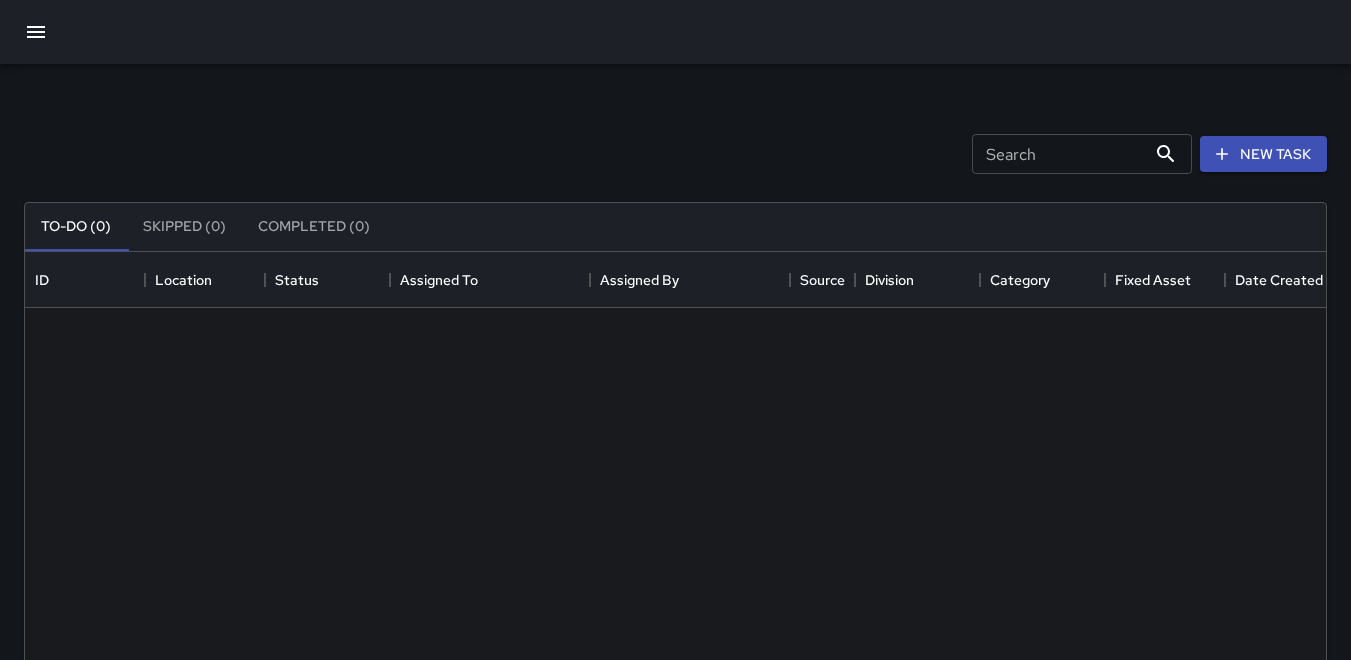 scroll, scrollTop: 16, scrollLeft: 16, axis: both 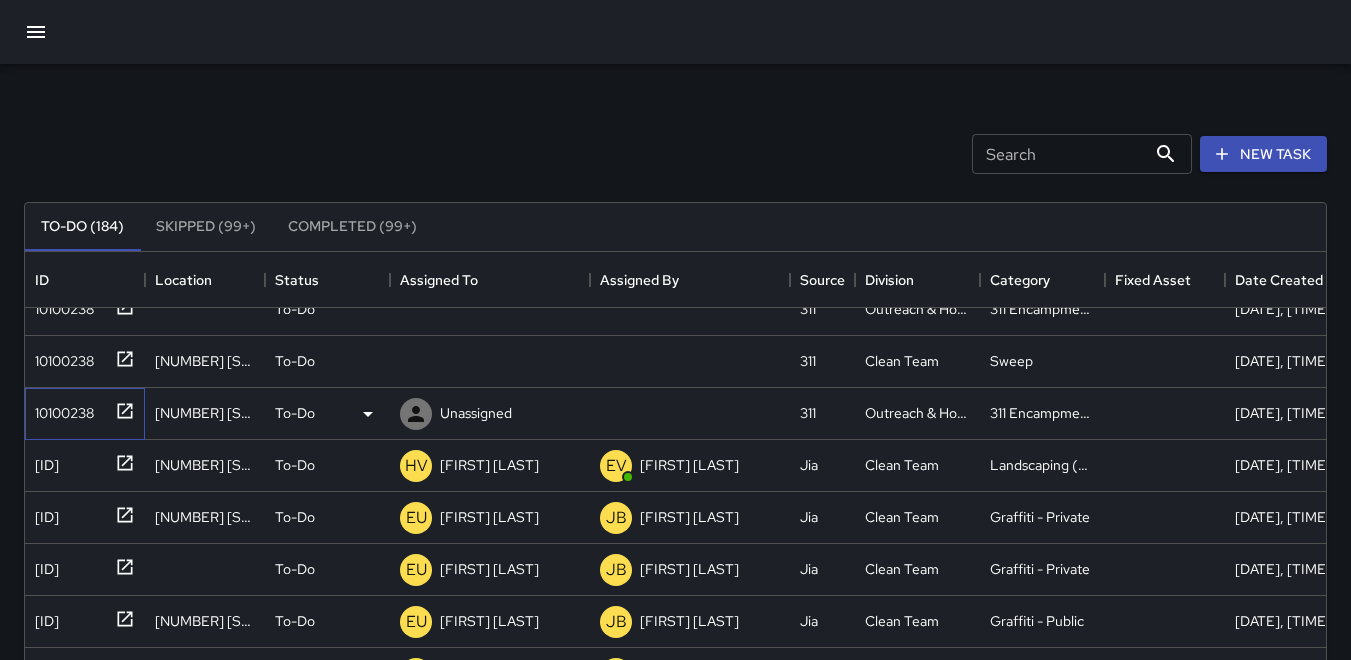 click on "10100238" at bounding box center (60, 409) 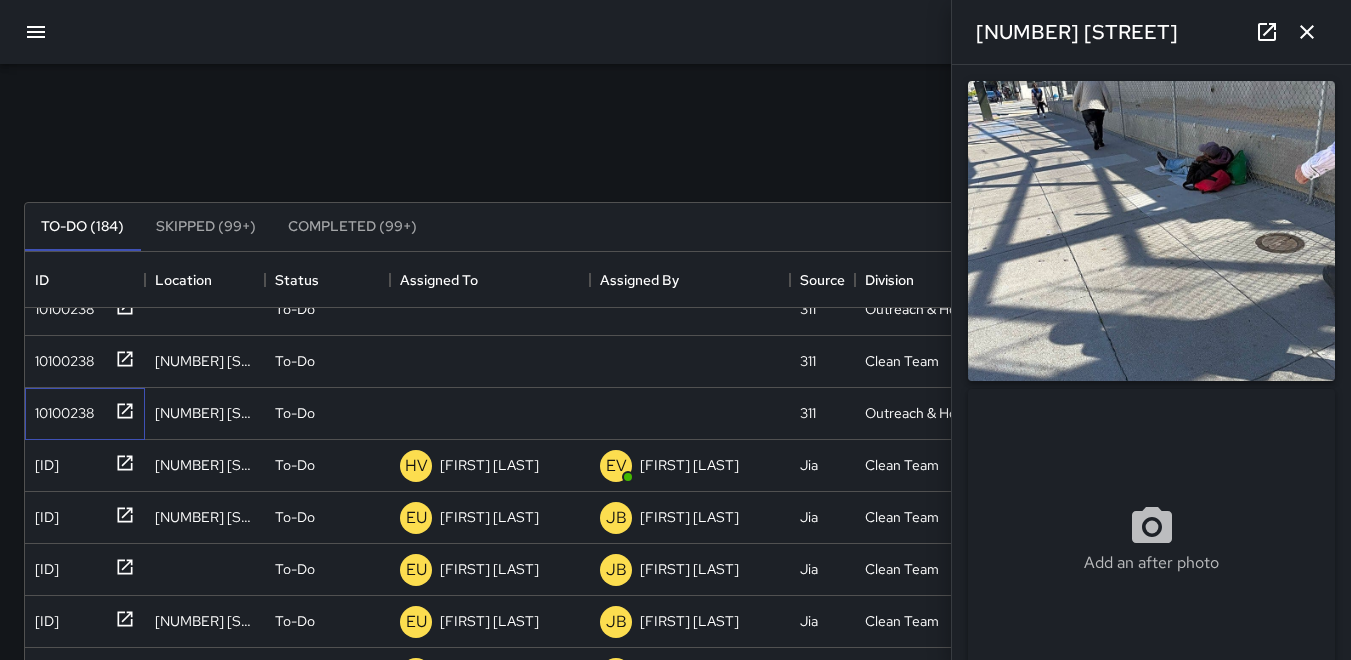 type on "**********" 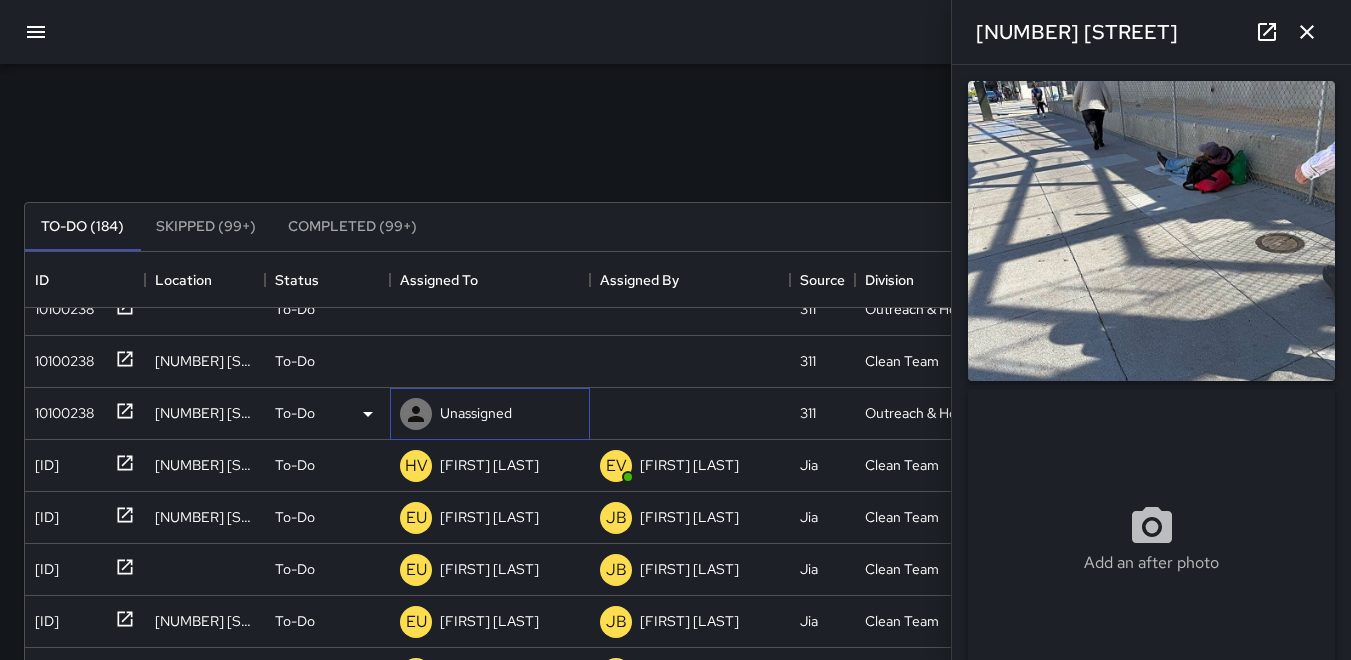 click 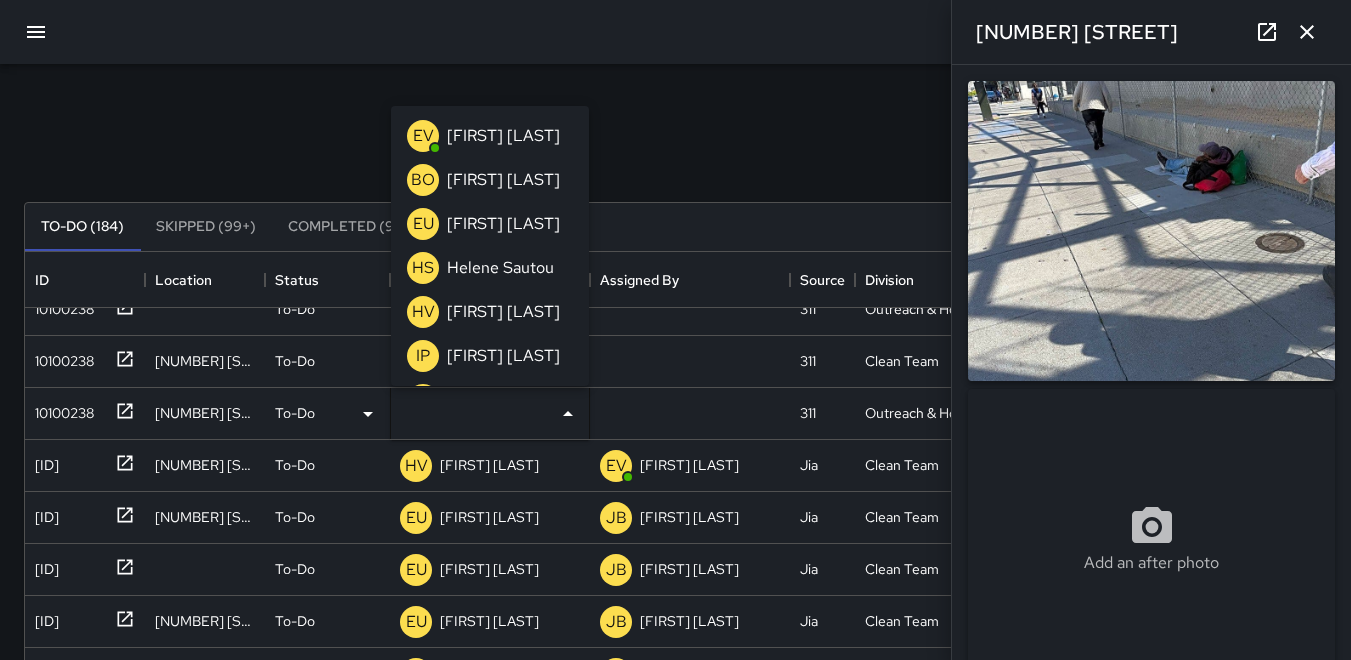 click on "HV" at bounding box center (423, 312) 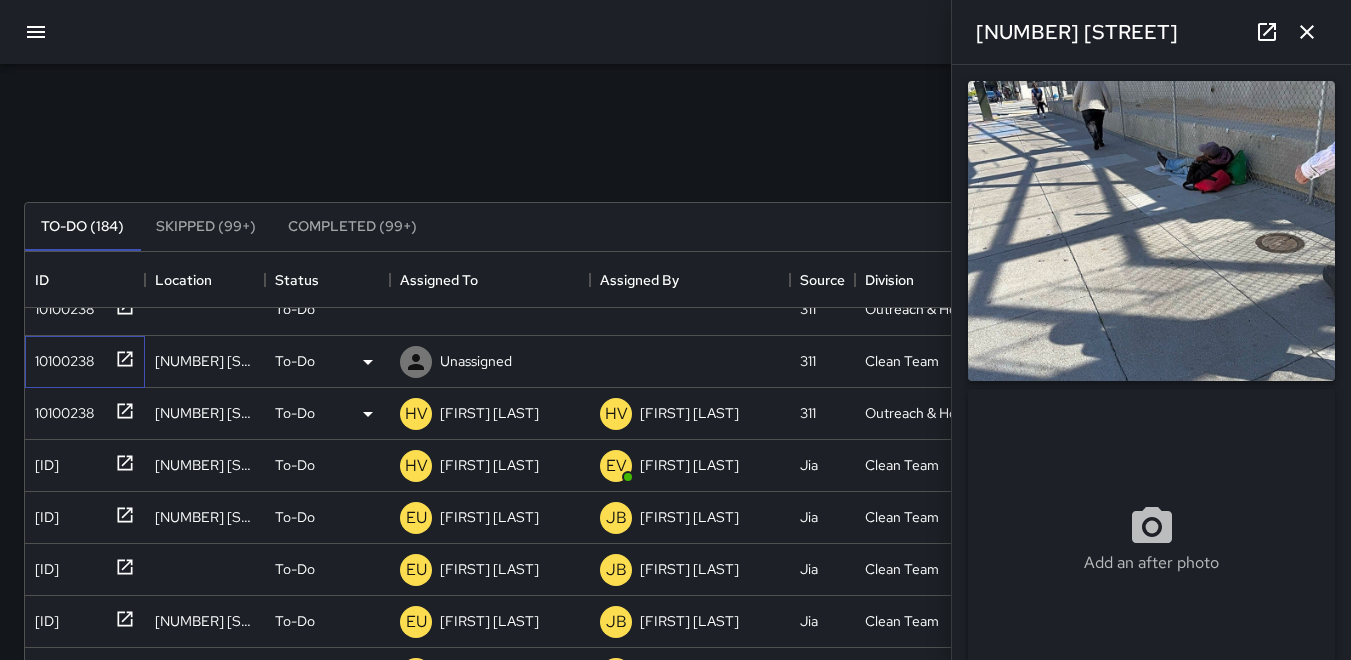 click on "10100238" at bounding box center (60, 357) 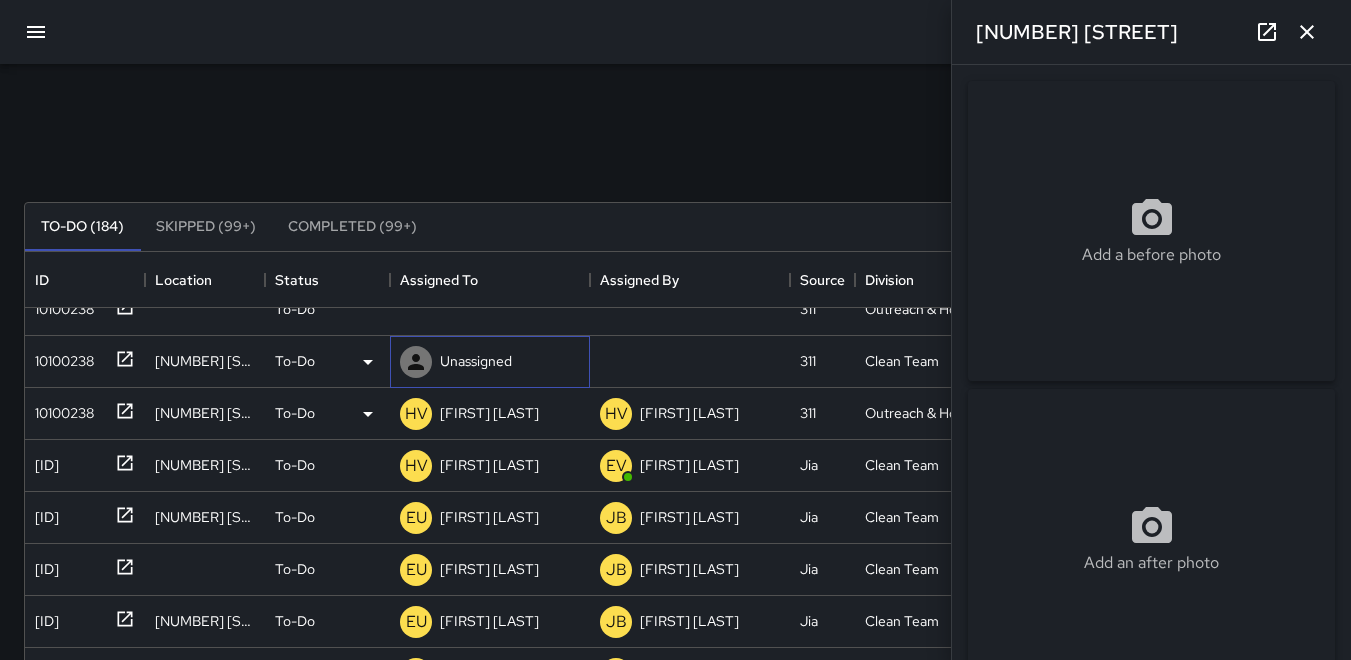 click 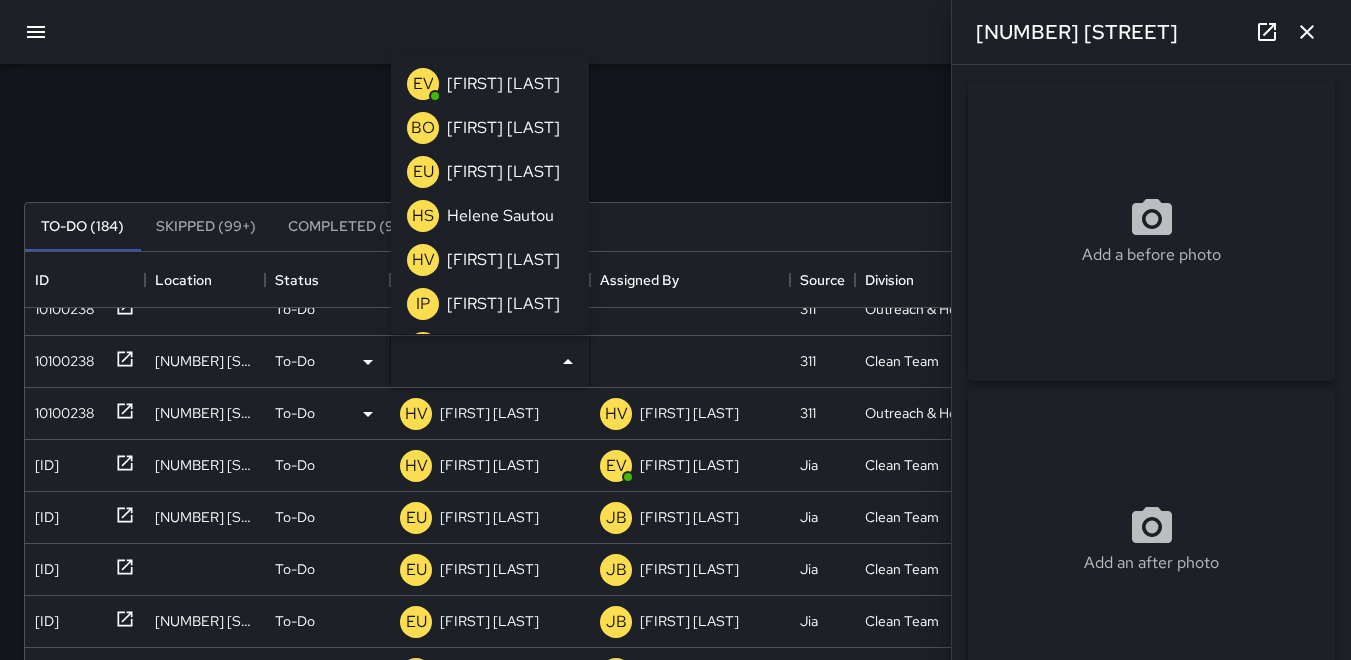 click on "BO" at bounding box center [423, 128] 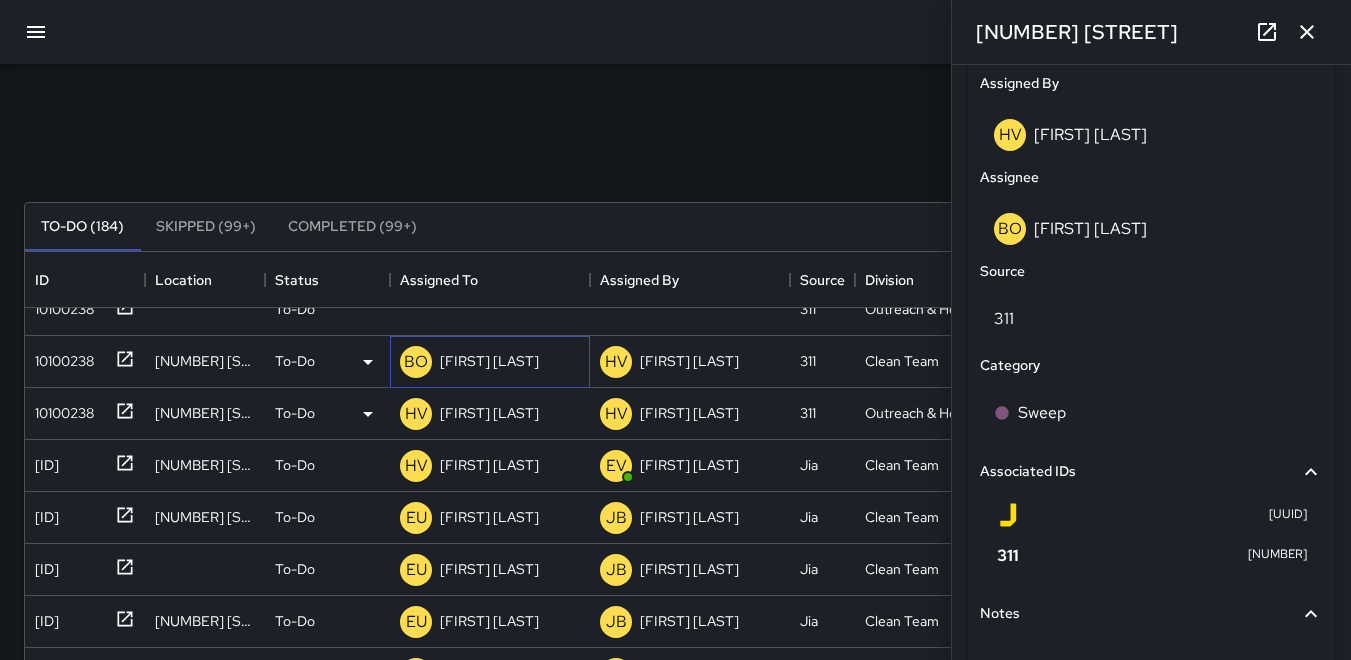 scroll, scrollTop: 1208, scrollLeft: 0, axis: vertical 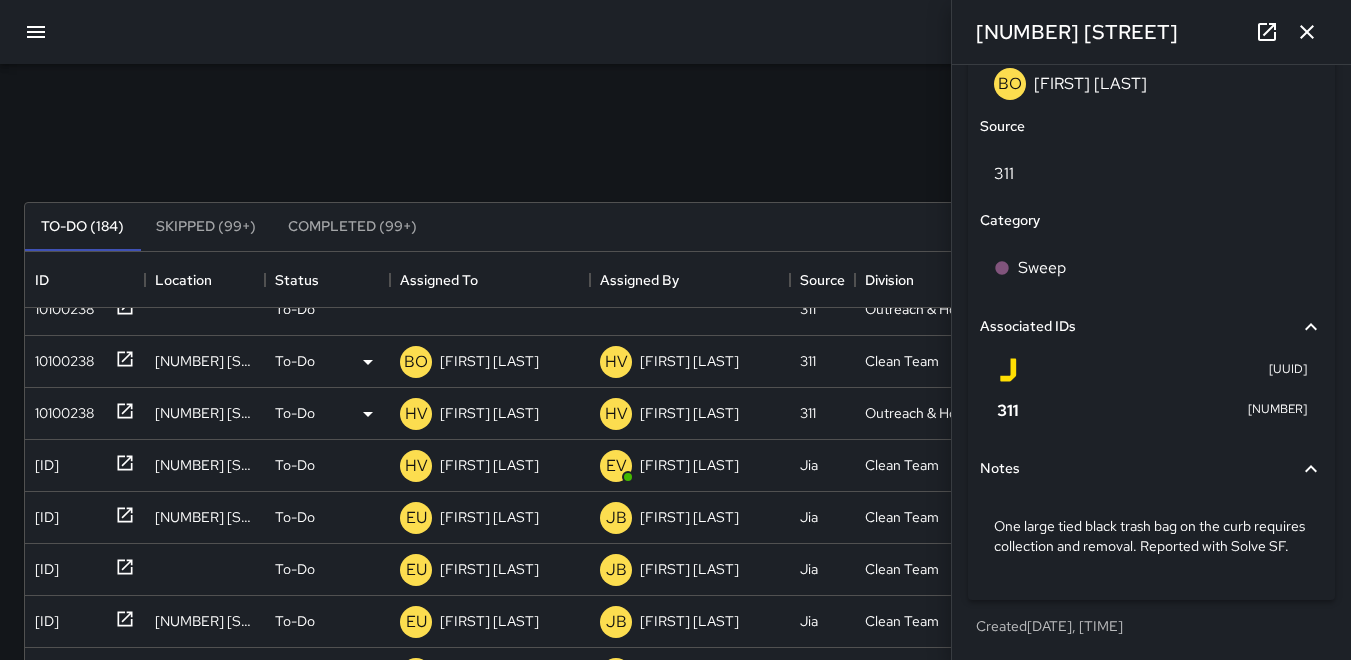 click 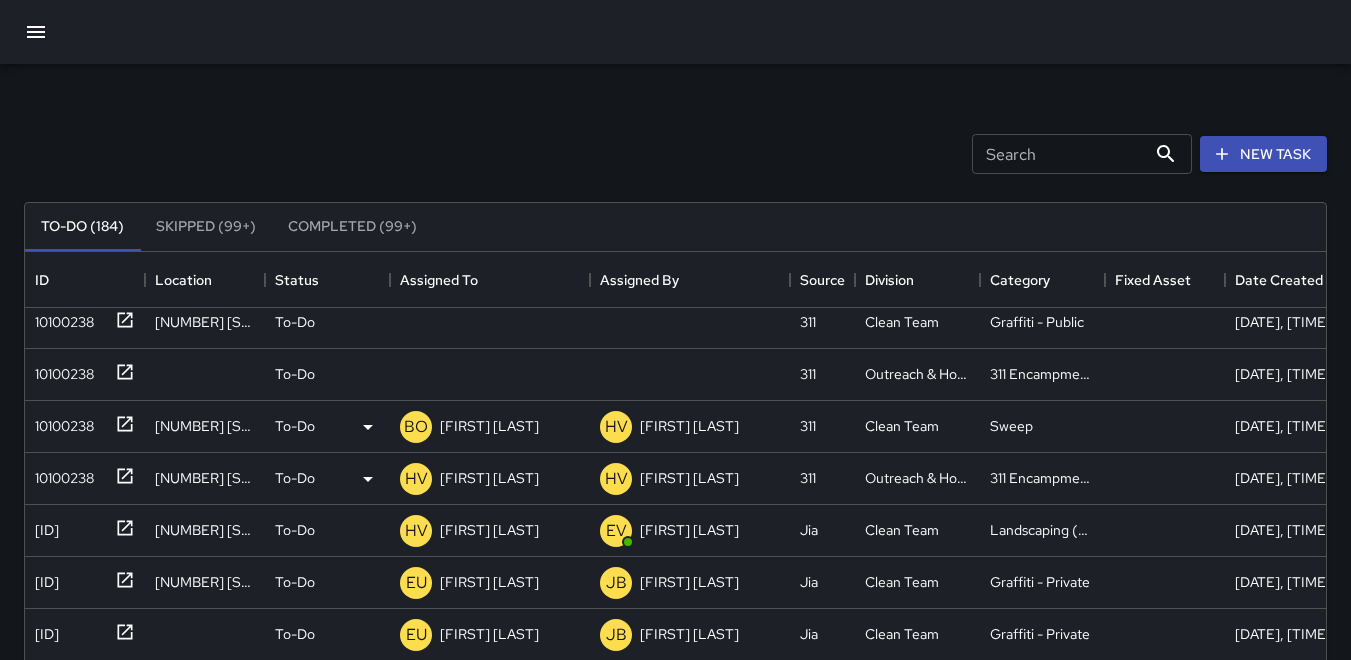 scroll, scrollTop: 600, scrollLeft: 0, axis: vertical 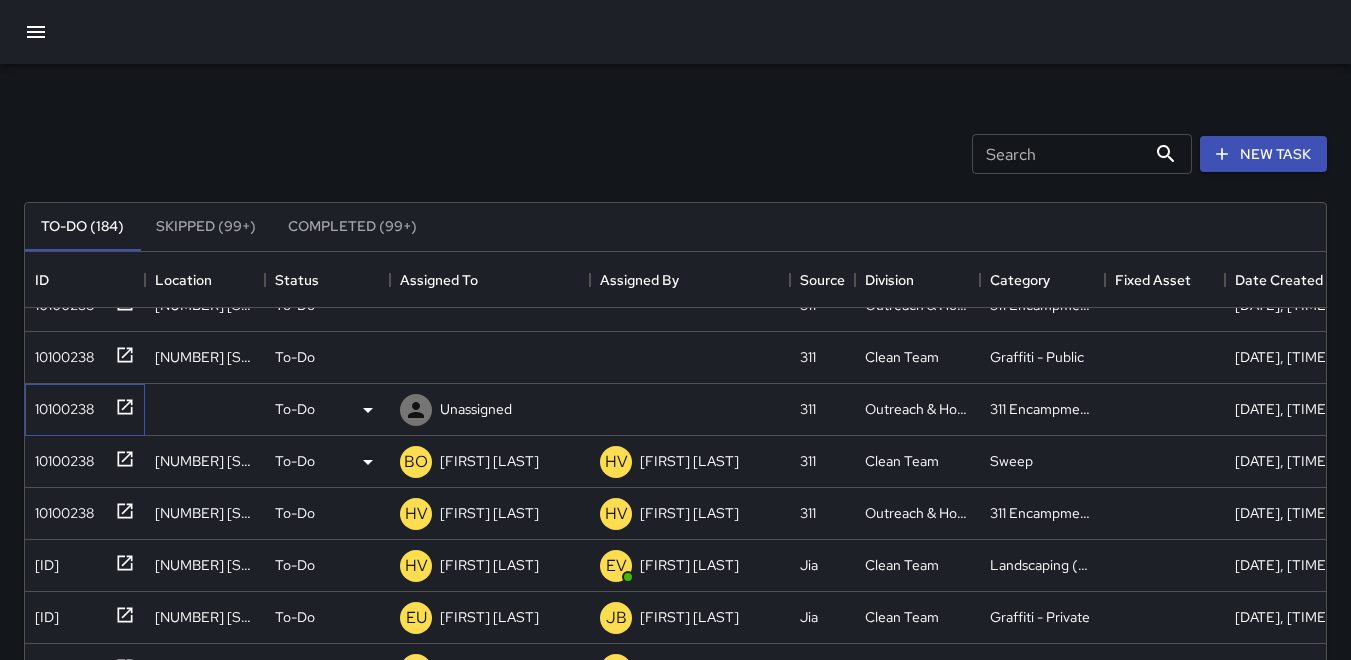 click on "10100238" at bounding box center (60, 405) 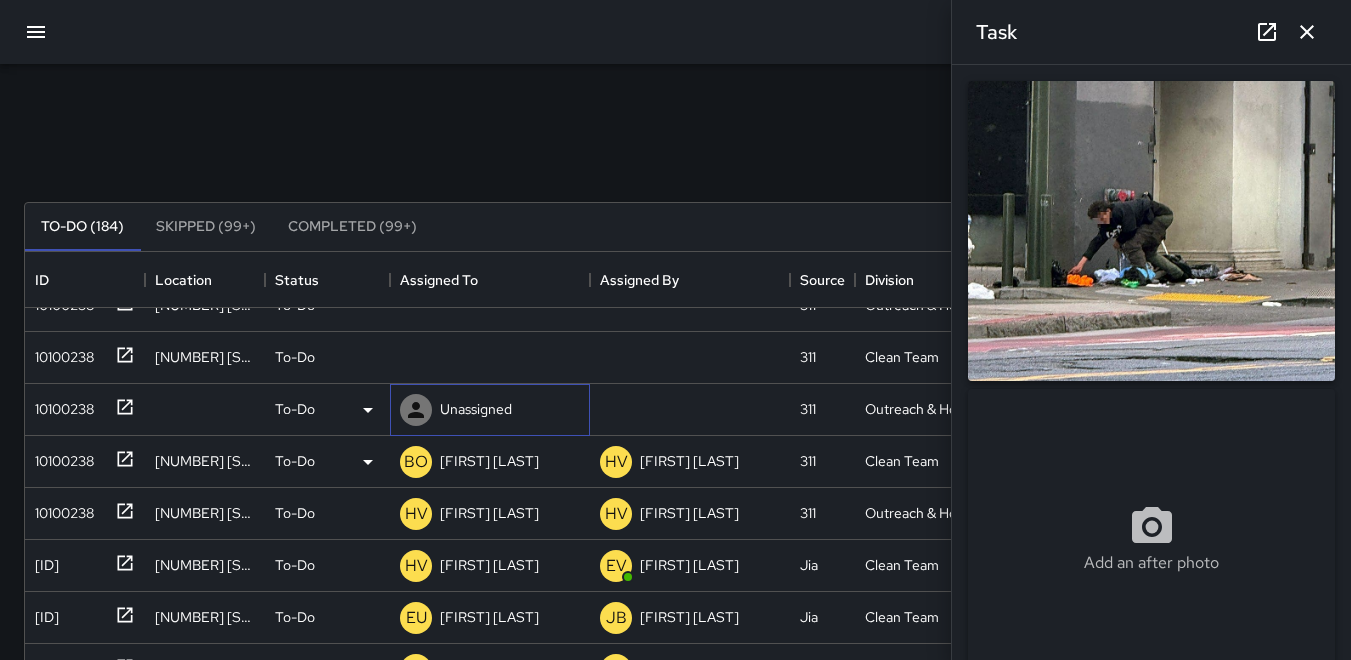 click 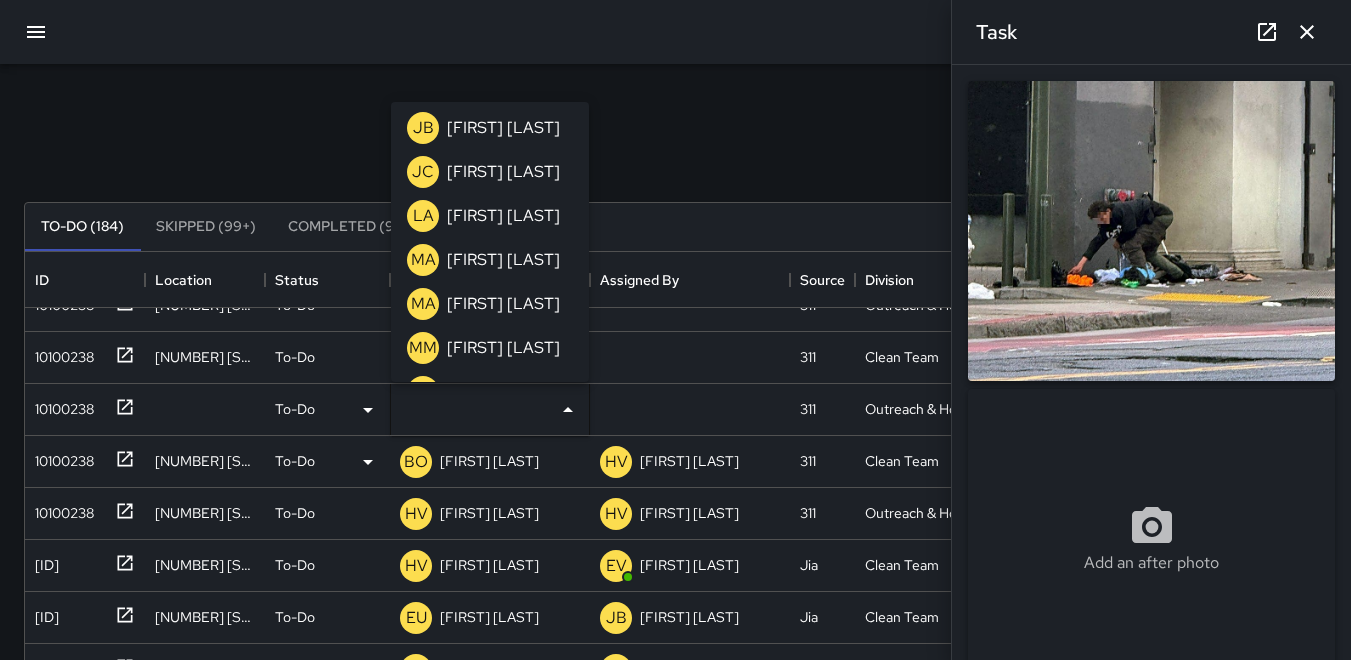 scroll, scrollTop: 500, scrollLeft: 0, axis: vertical 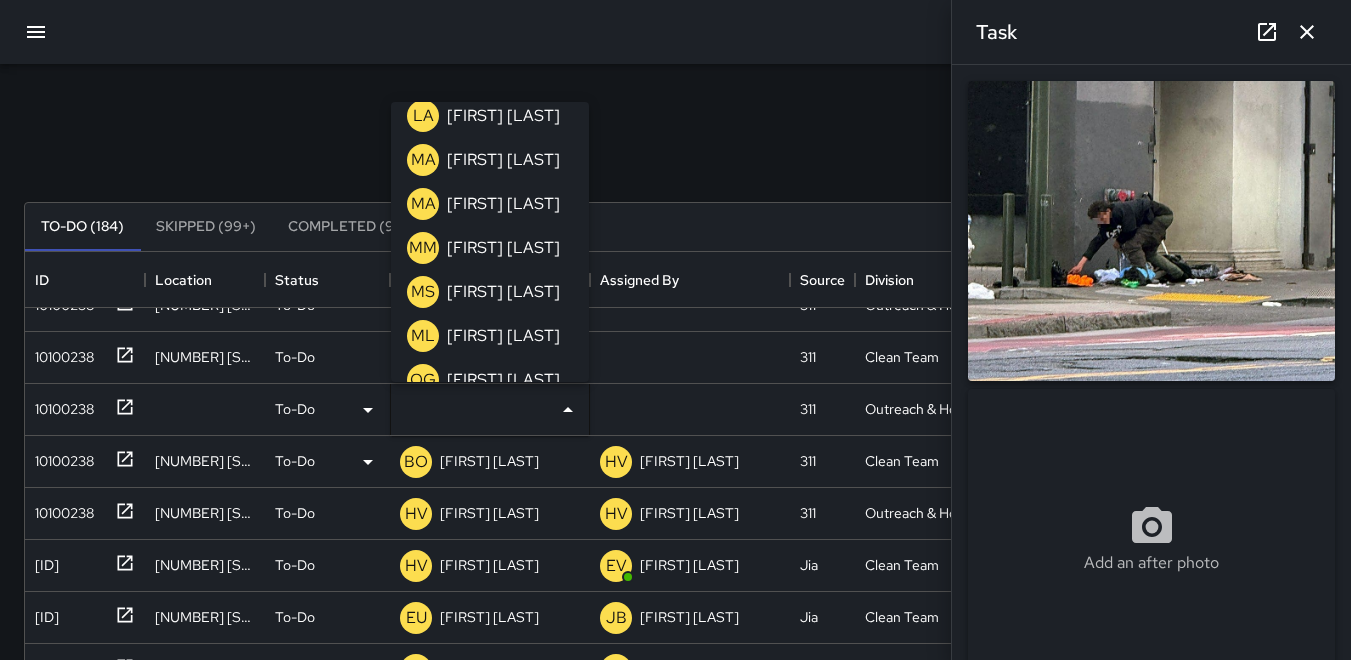 click on "ML" at bounding box center (423, 336) 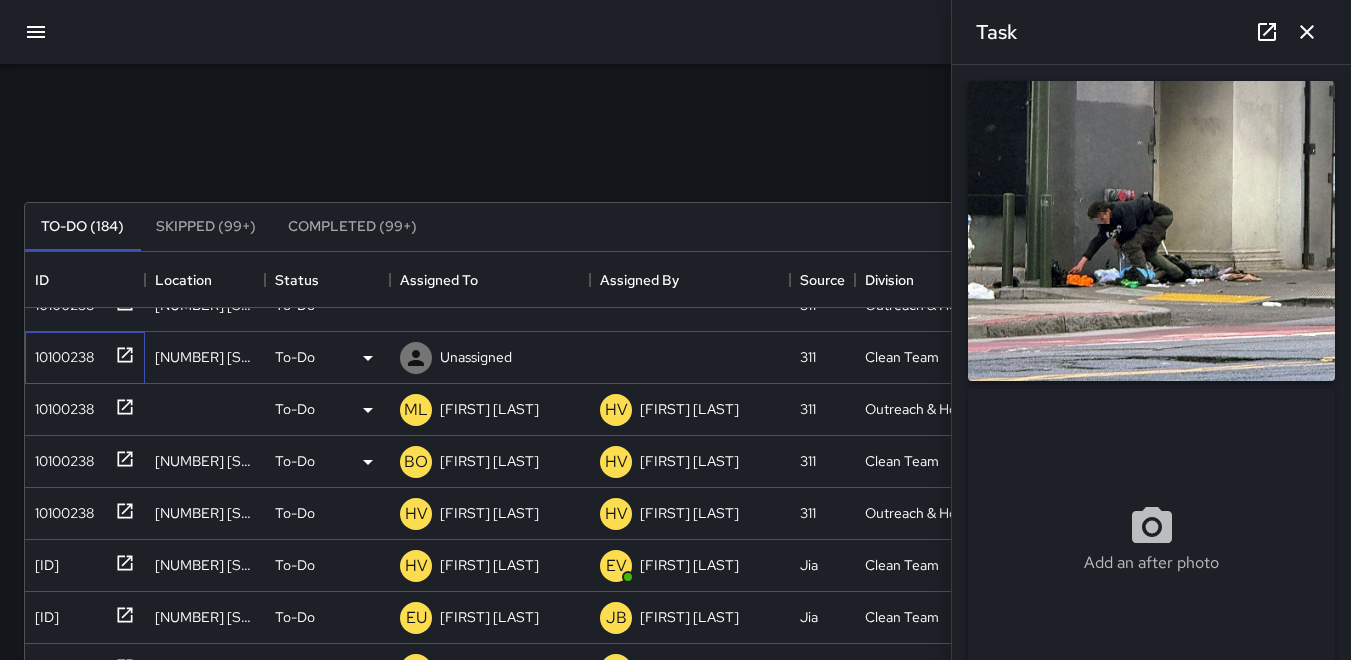 click on "10100238" at bounding box center [60, 353] 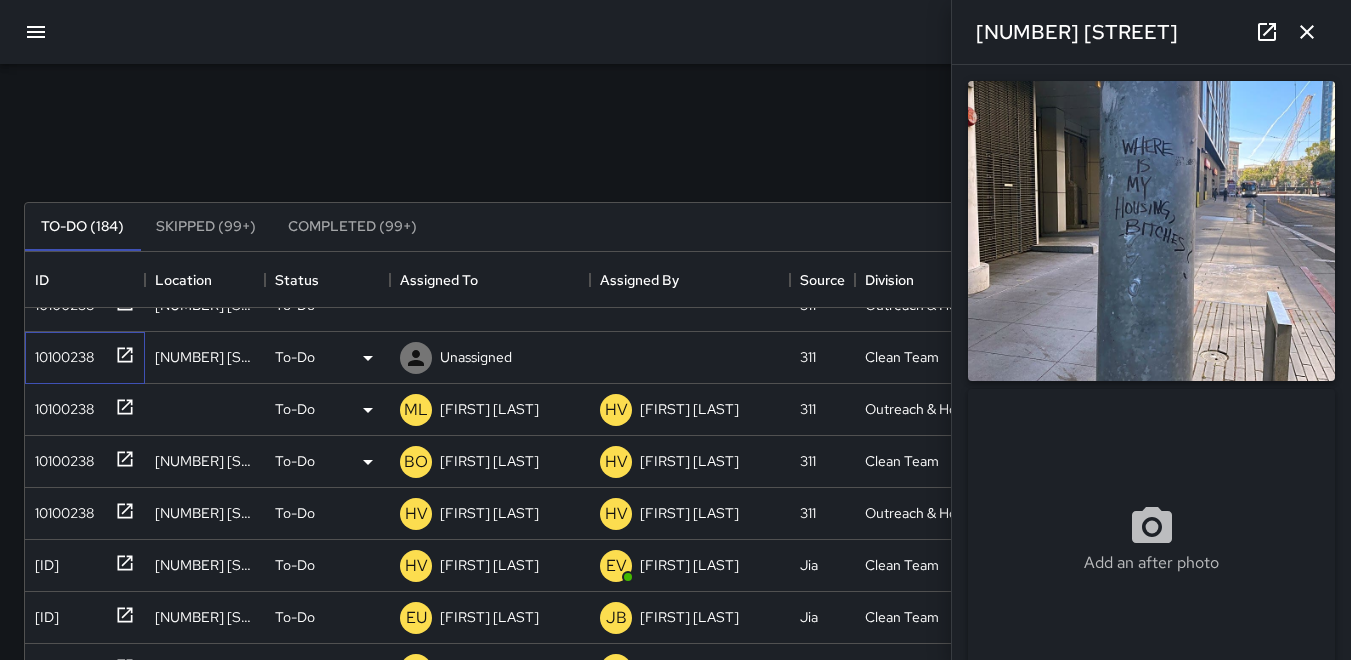 type on "**********" 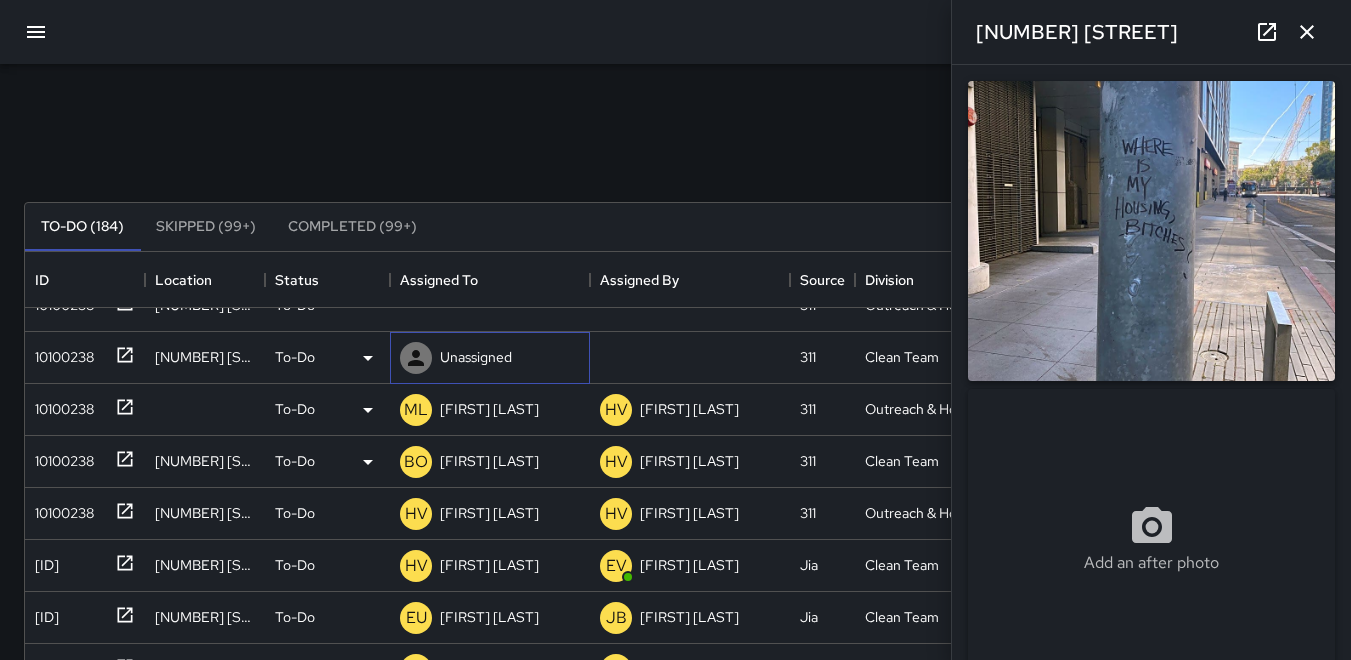 click 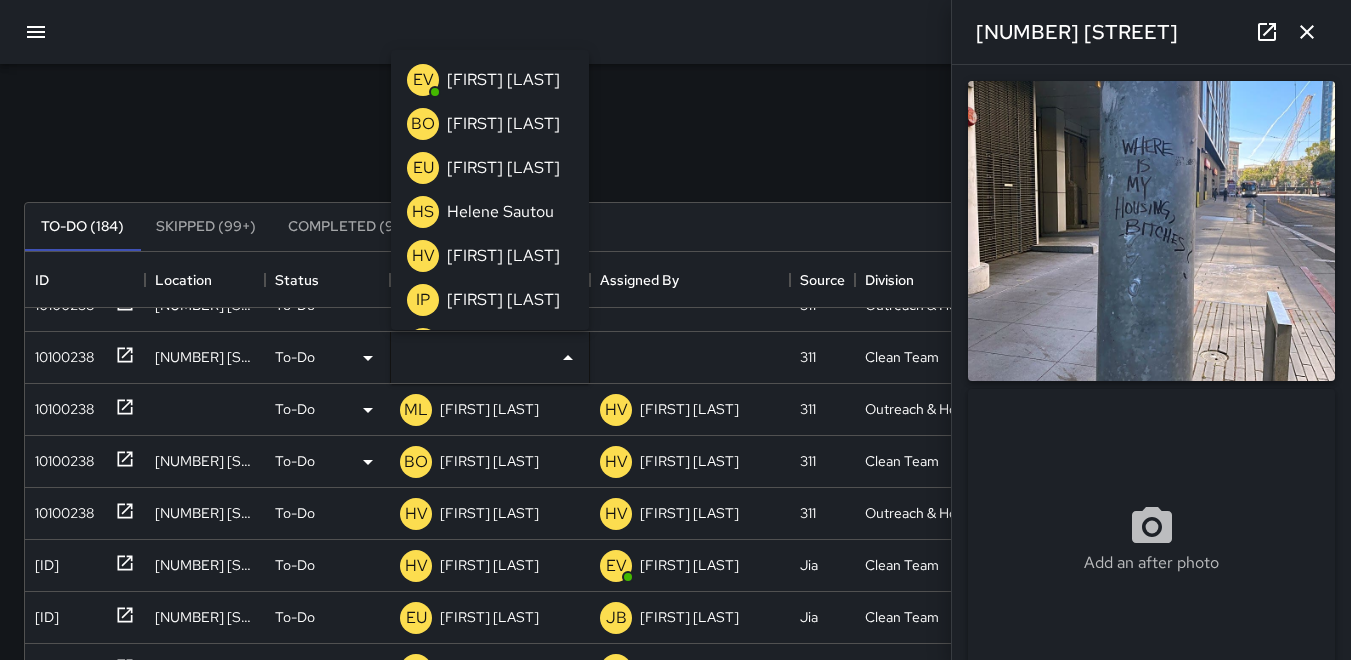 click on "BO" at bounding box center (423, 124) 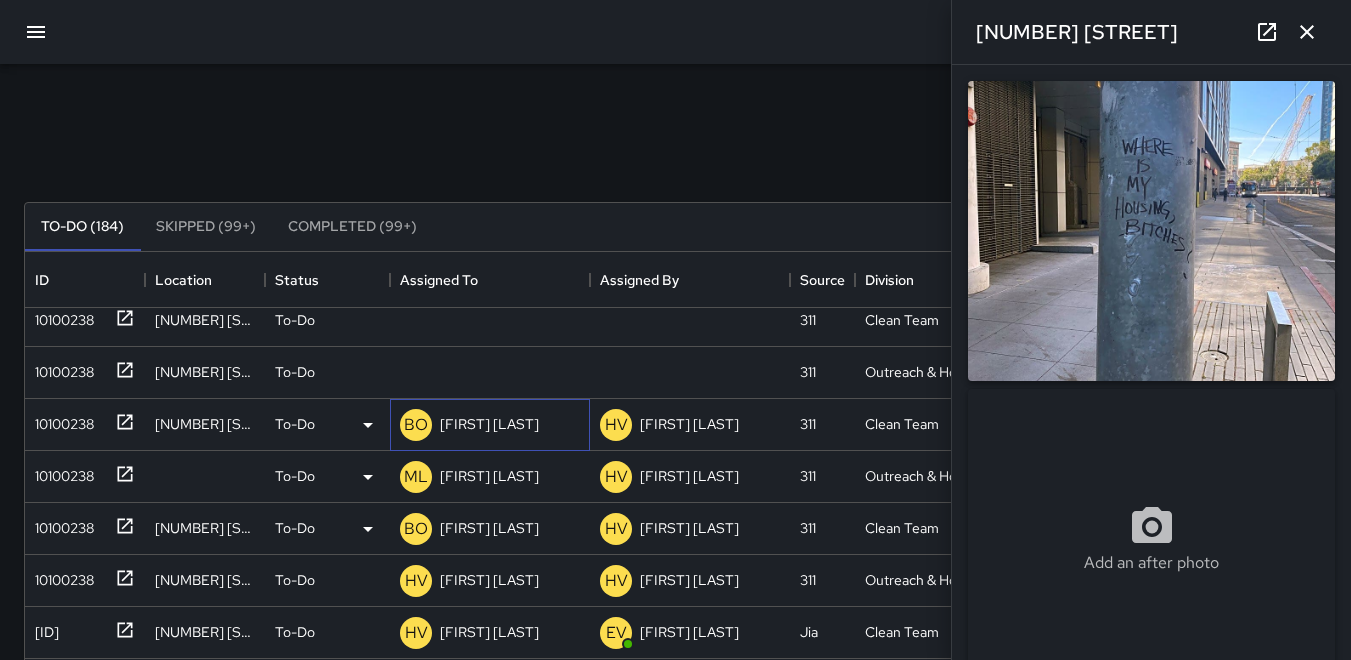 scroll, scrollTop: 500, scrollLeft: 0, axis: vertical 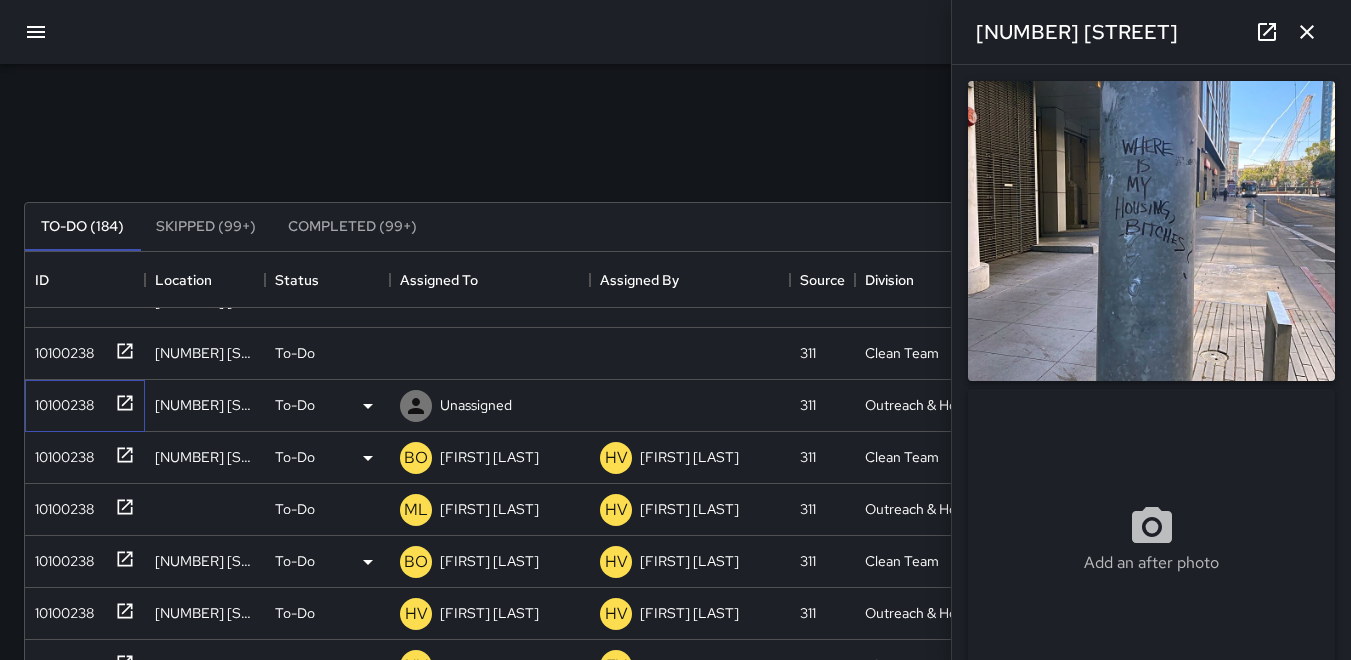 click on "10100238" at bounding box center (81, 401) 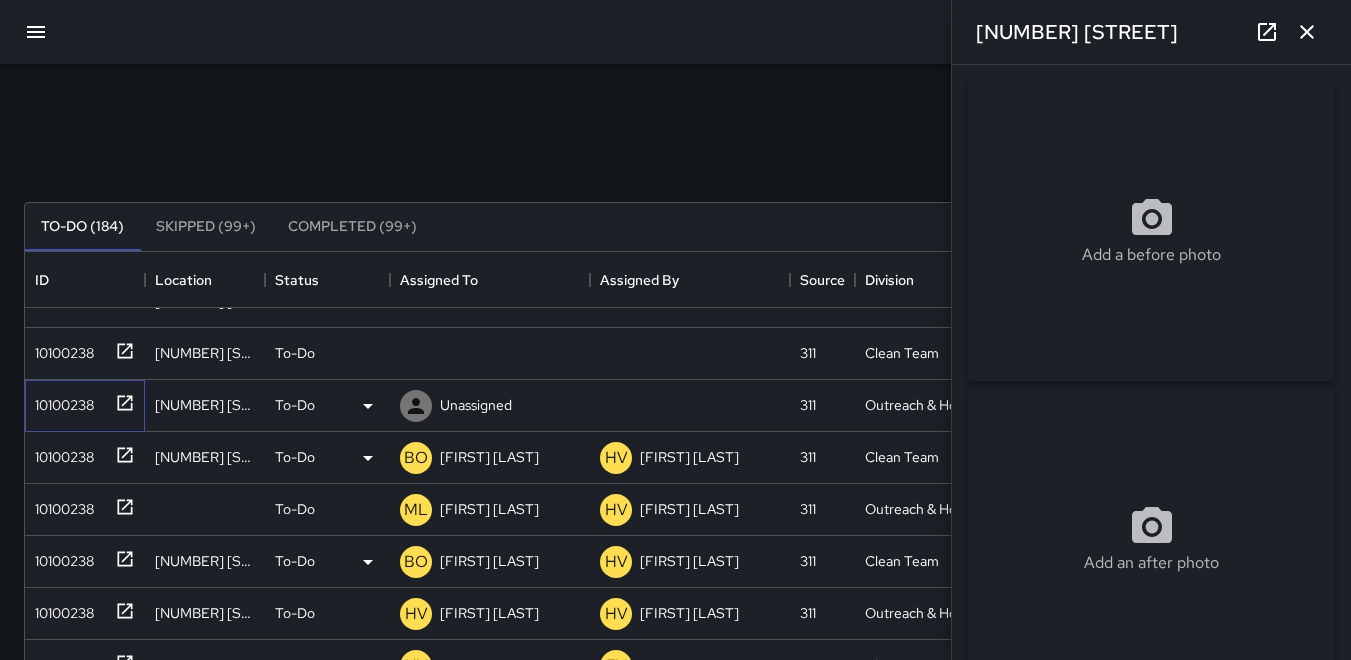type on "**********" 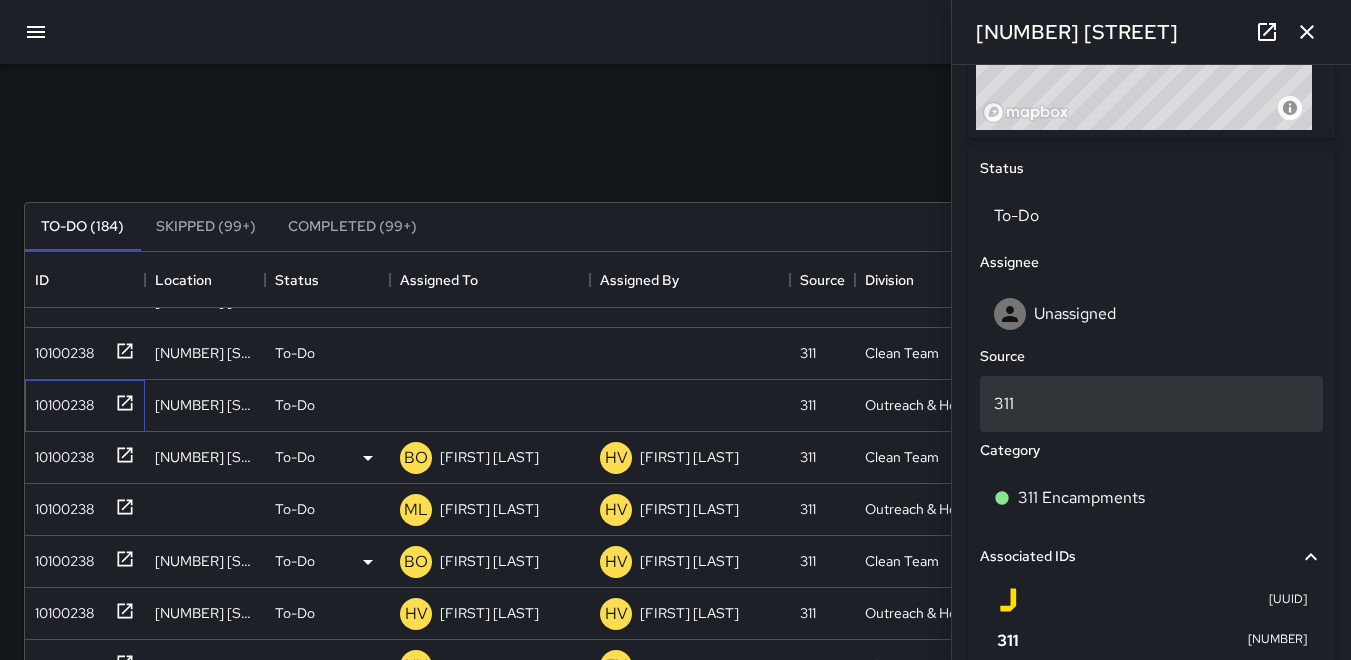 scroll, scrollTop: 794, scrollLeft: 0, axis: vertical 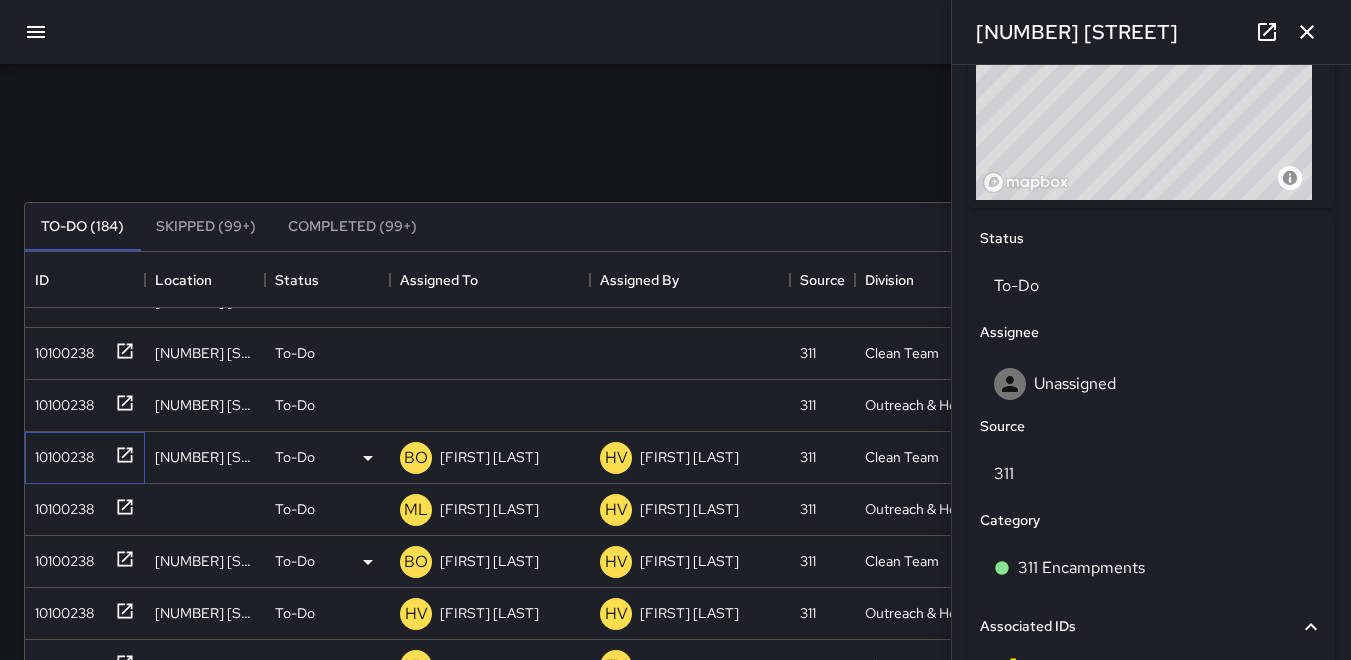 click on "10100238" at bounding box center (81, 453) 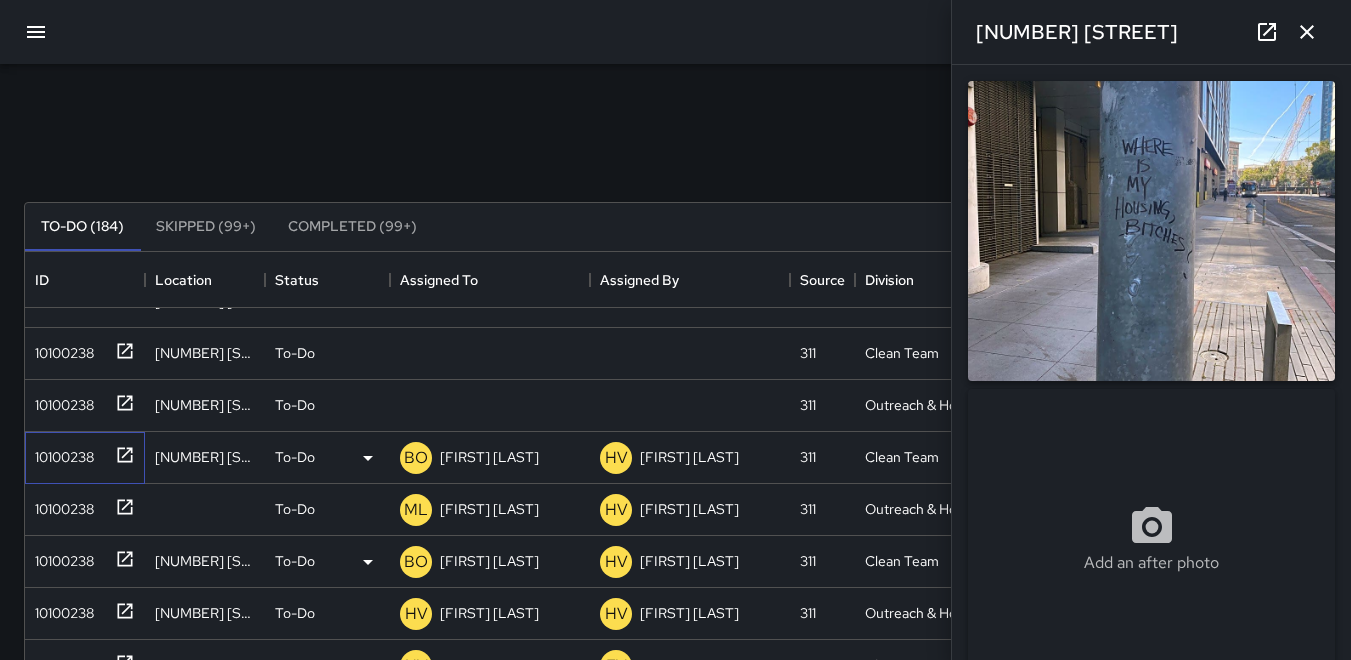 type on "**********" 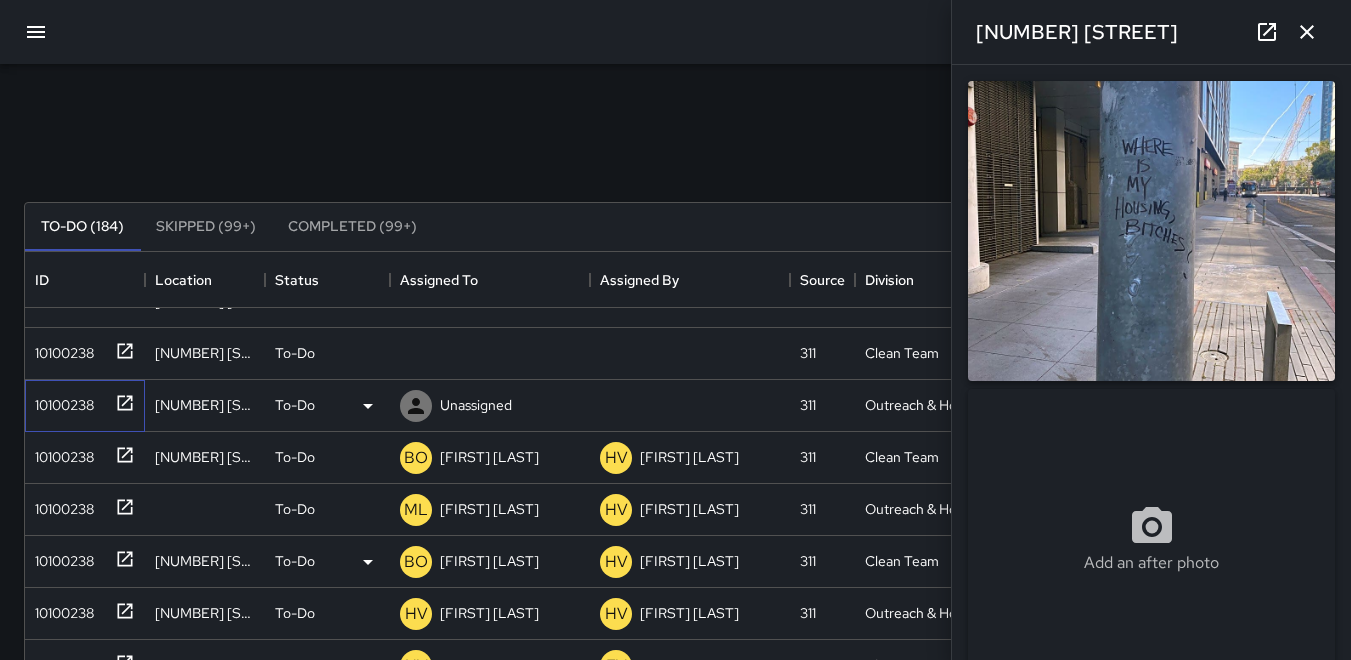 click on "10100238" at bounding box center [60, 401] 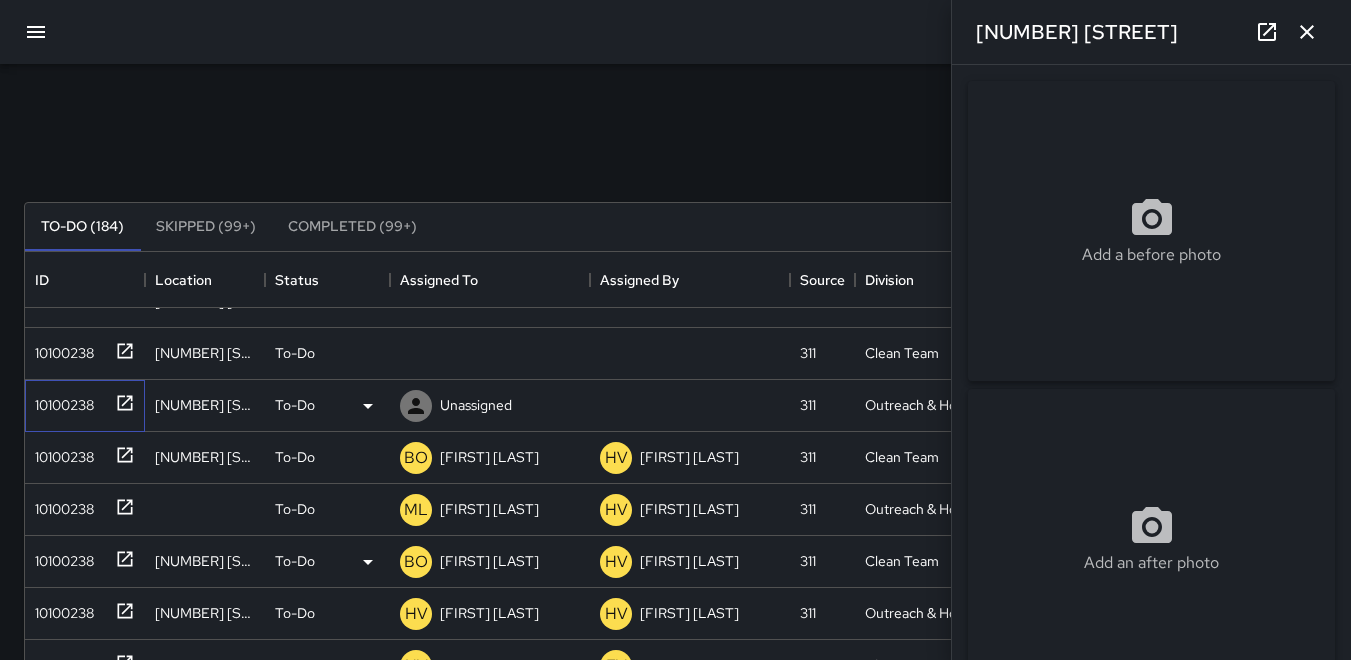 type on "**********" 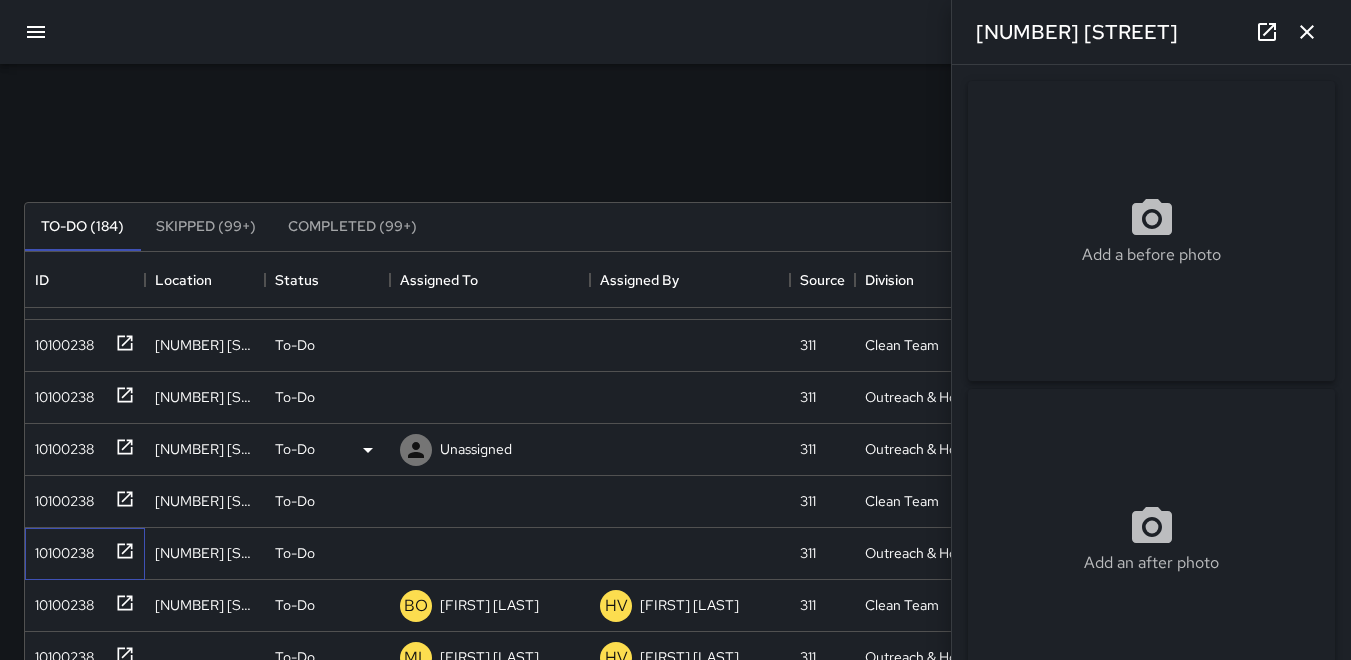 scroll, scrollTop: 400, scrollLeft: 0, axis: vertical 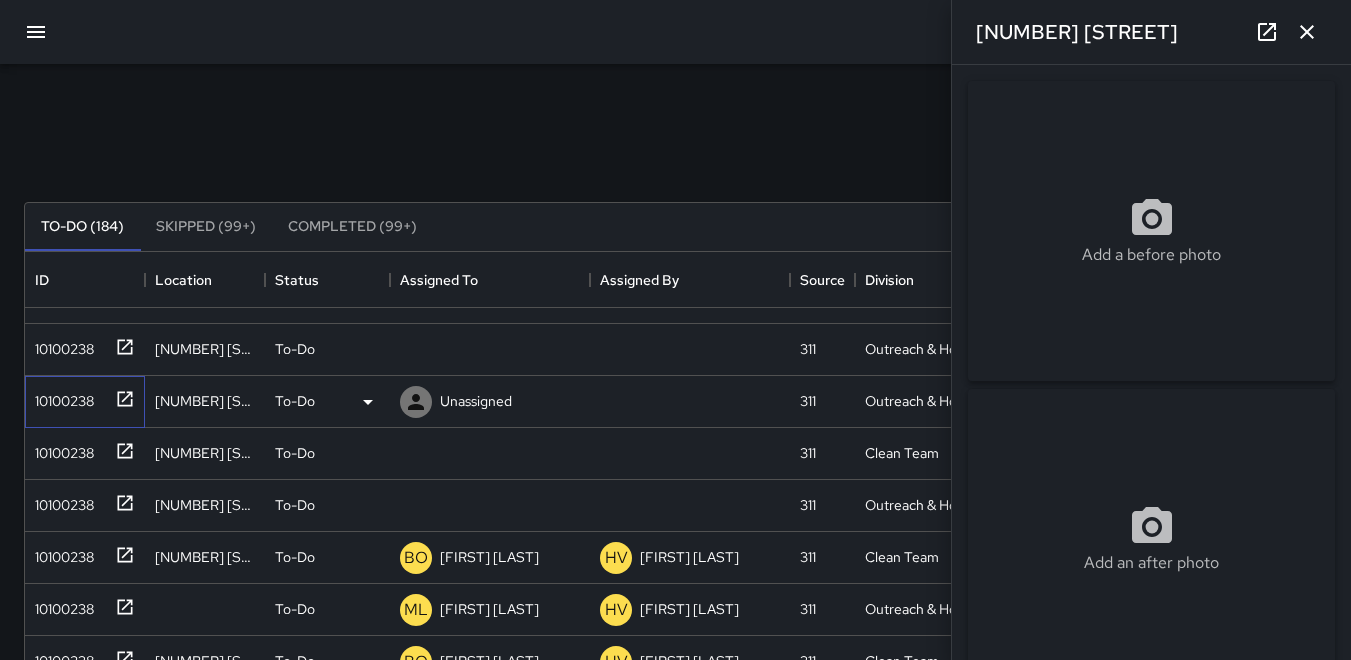click on "10100238" at bounding box center (60, 397) 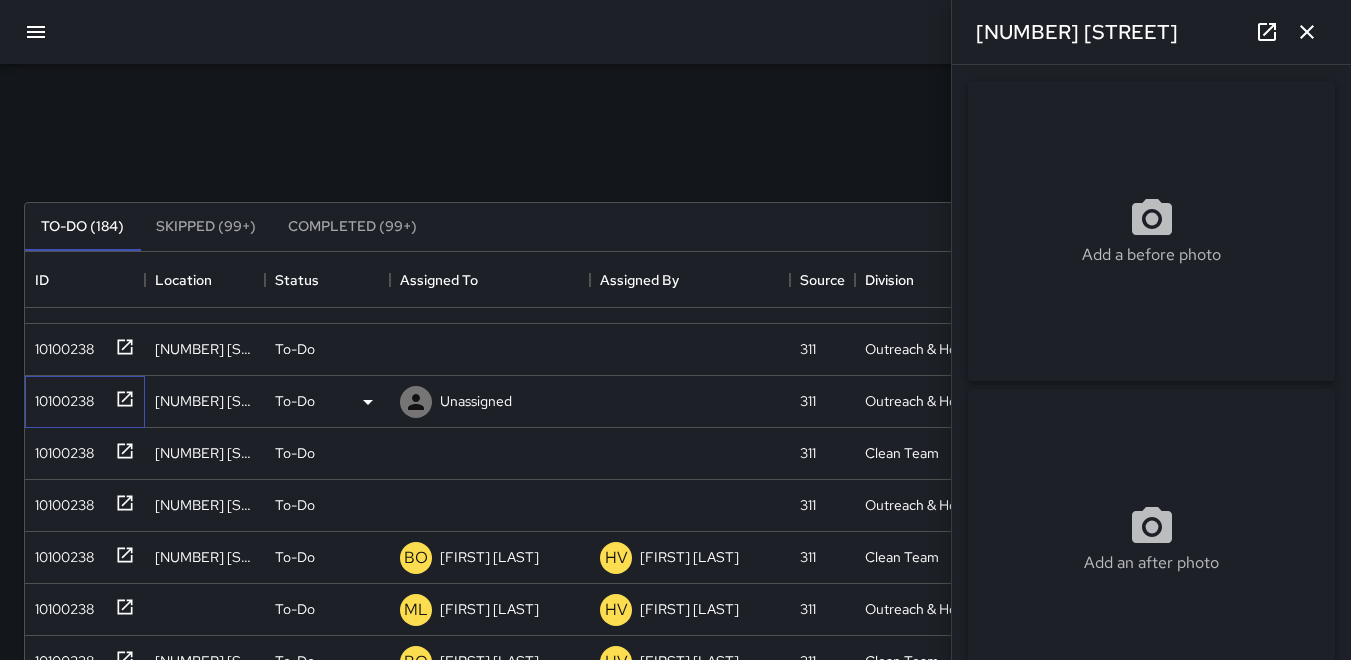 type on "**********" 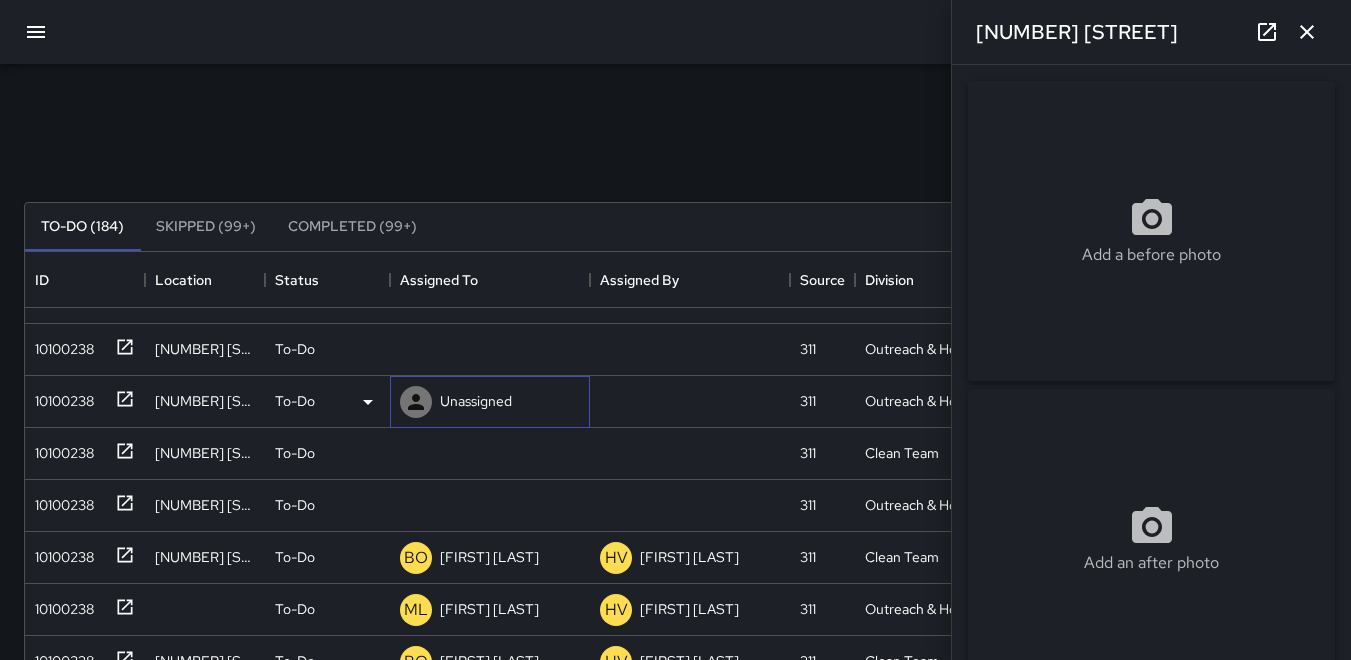 click 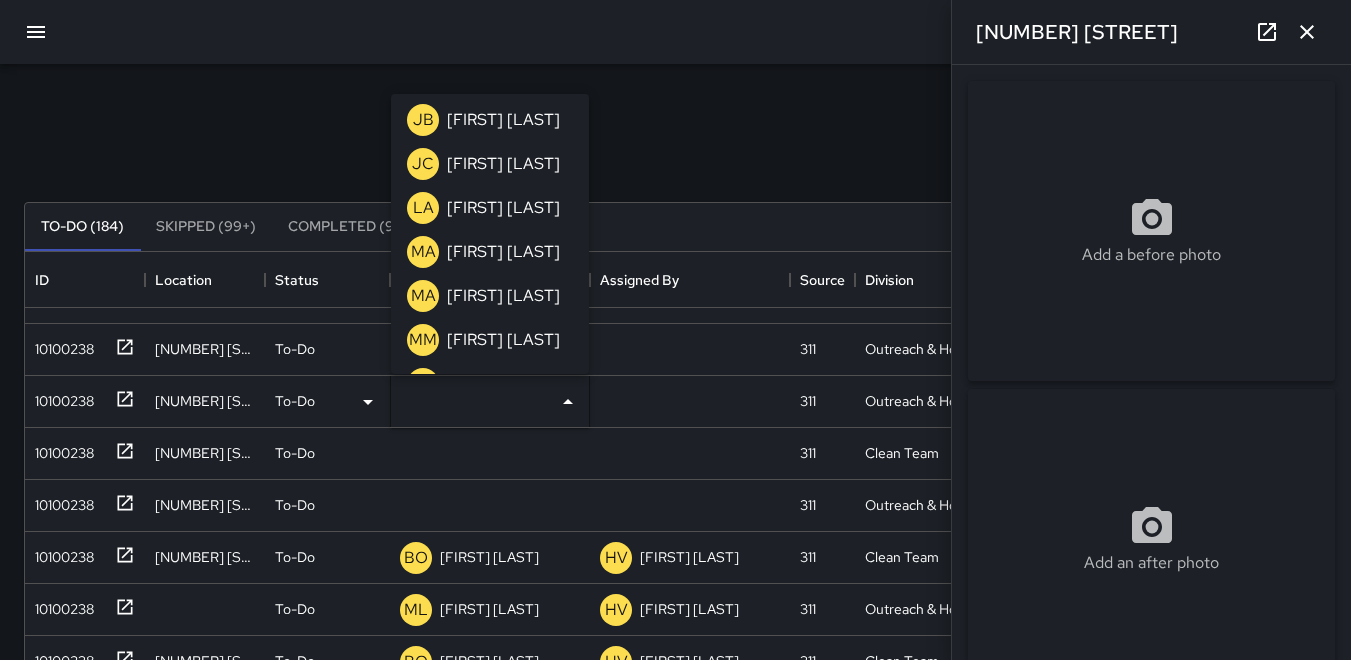 scroll, scrollTop: 500, scrollLeft: 0, axis: vertical 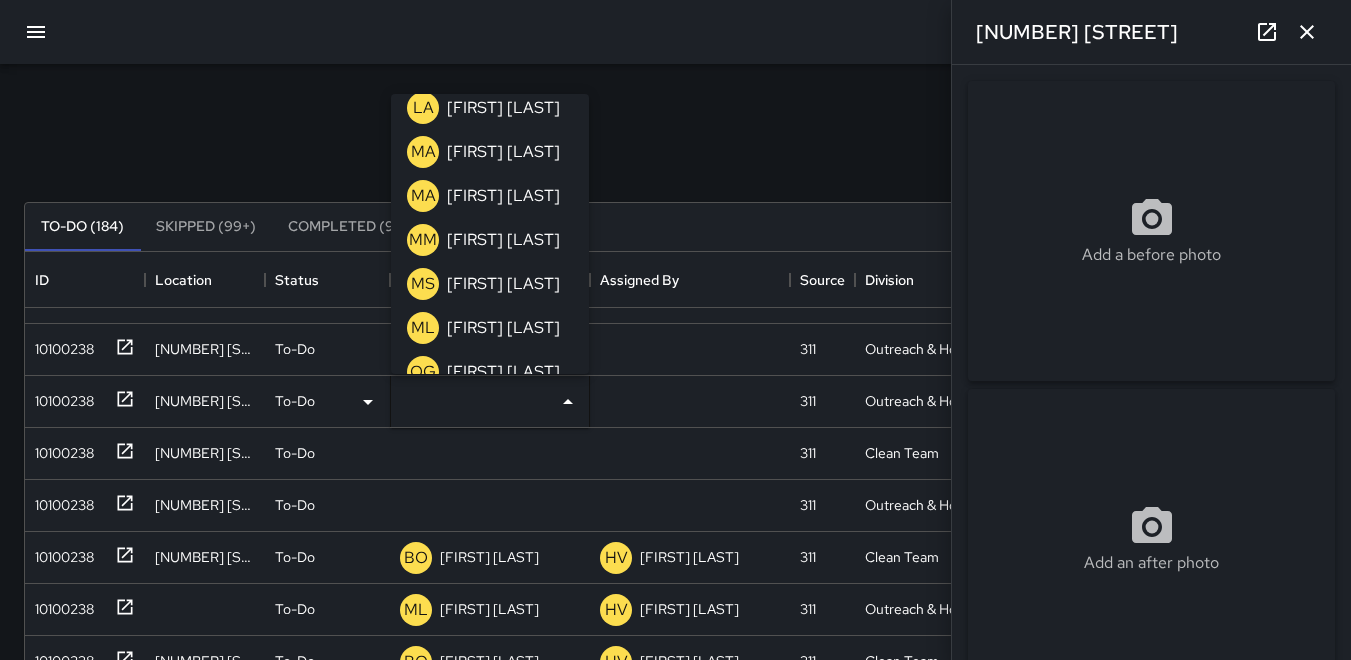 click on "ML" at bounding box center [423, 328] 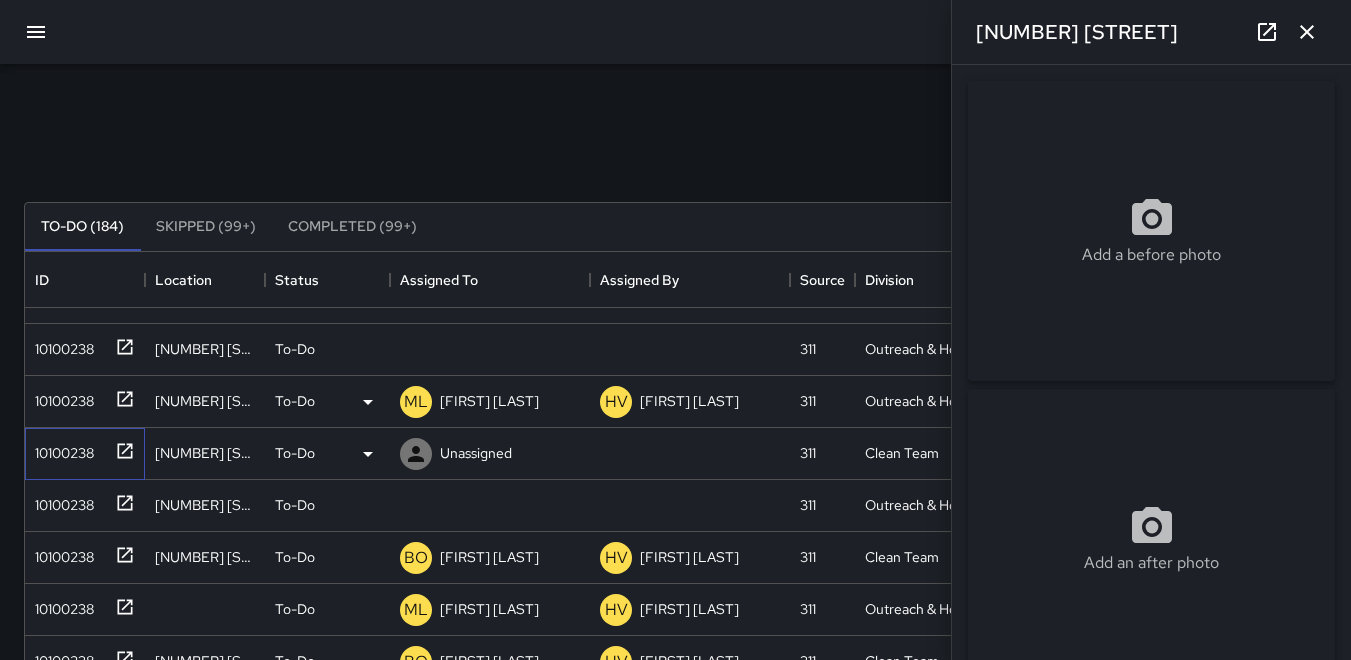 click on "10100238" at bounding box center (60, 449) 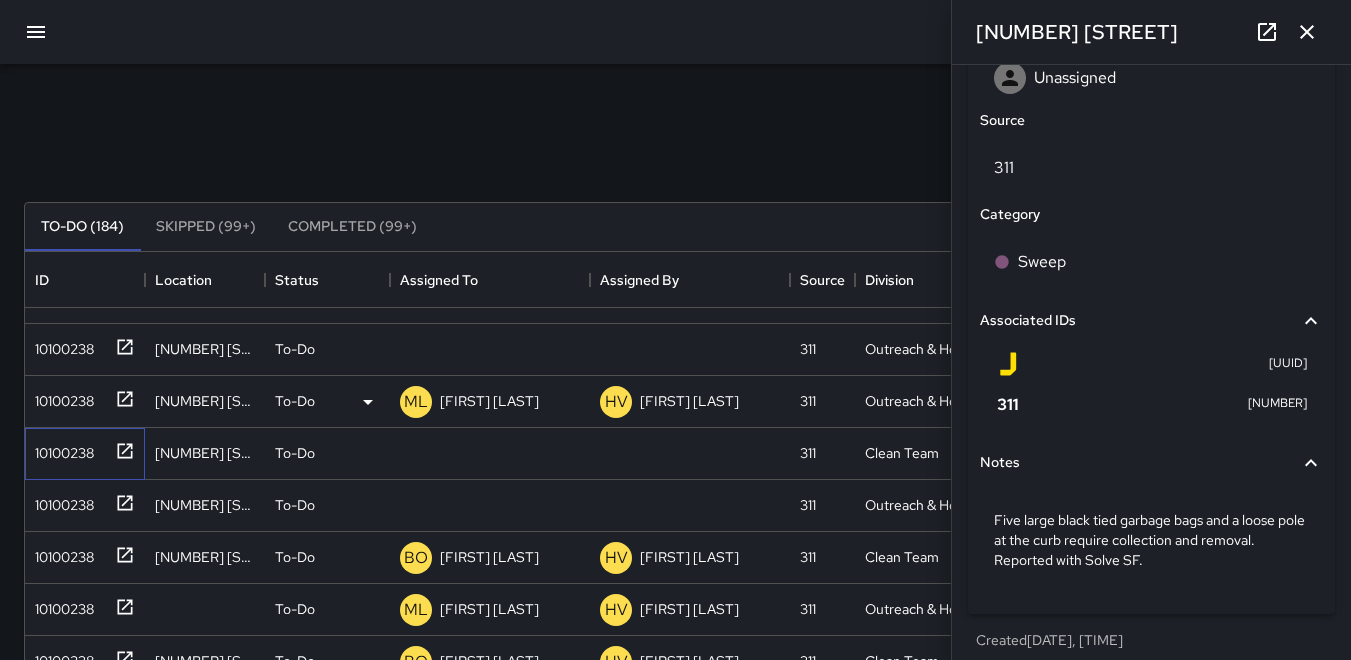 scroll, scrollTop: 1114, scrollLeft: 0, axis: vertical 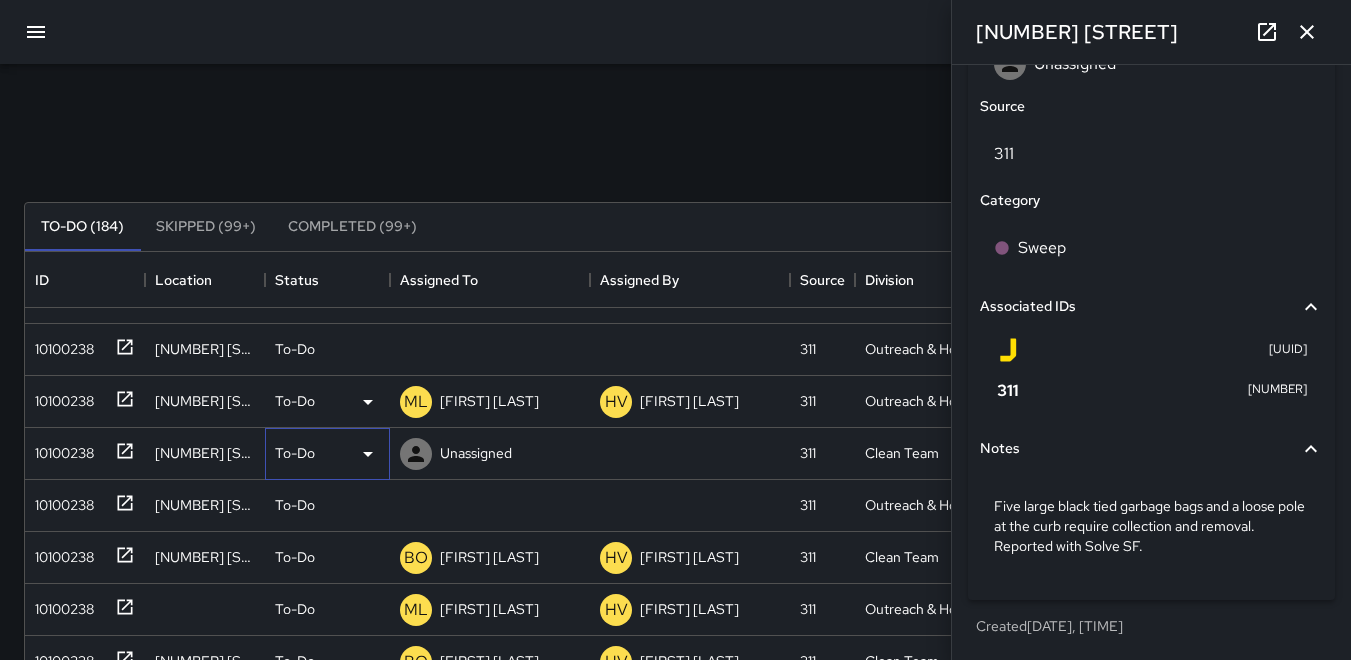 click 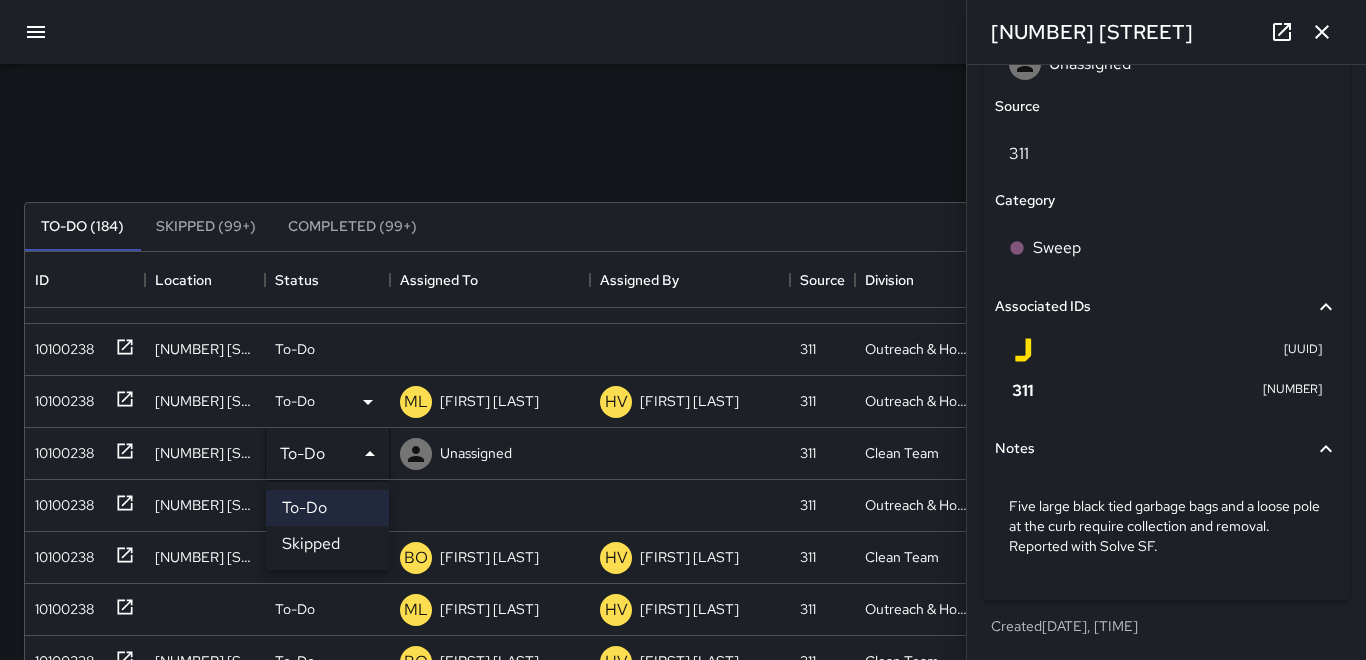 click on "Skipped" at bounding box center [327, 544] 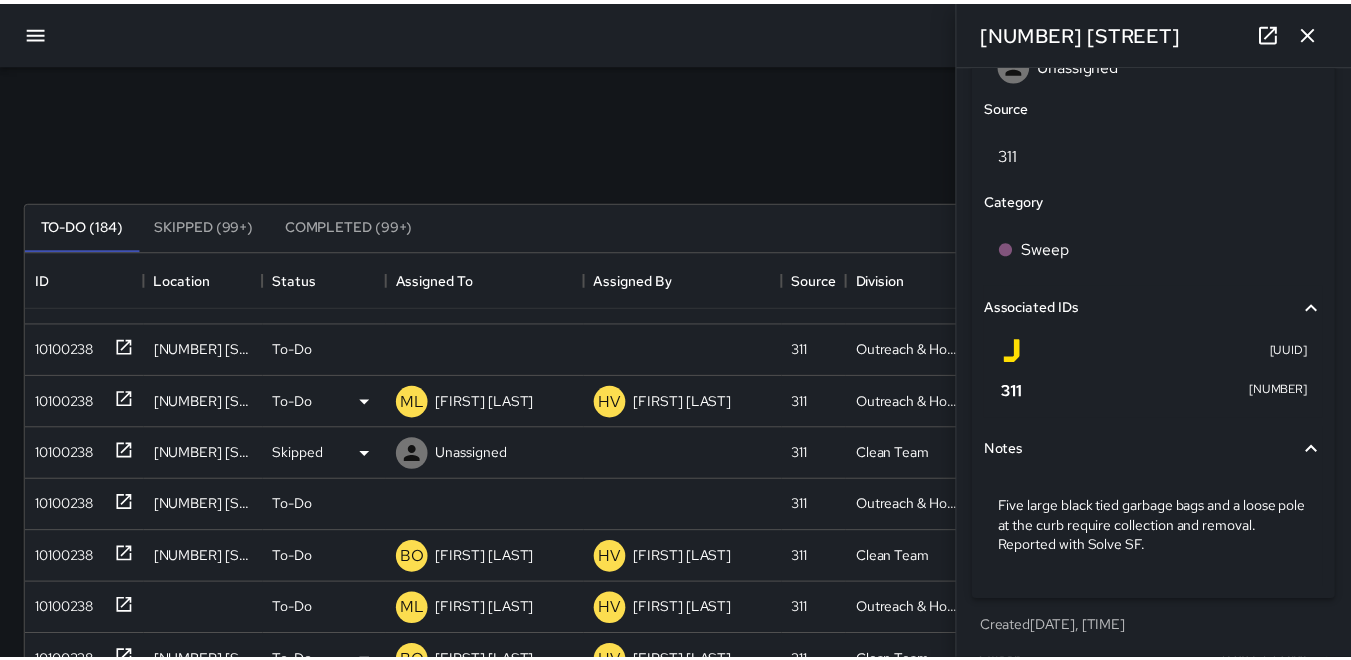scroll, scrollTop: 16, scrollLeft: 16, axis: both 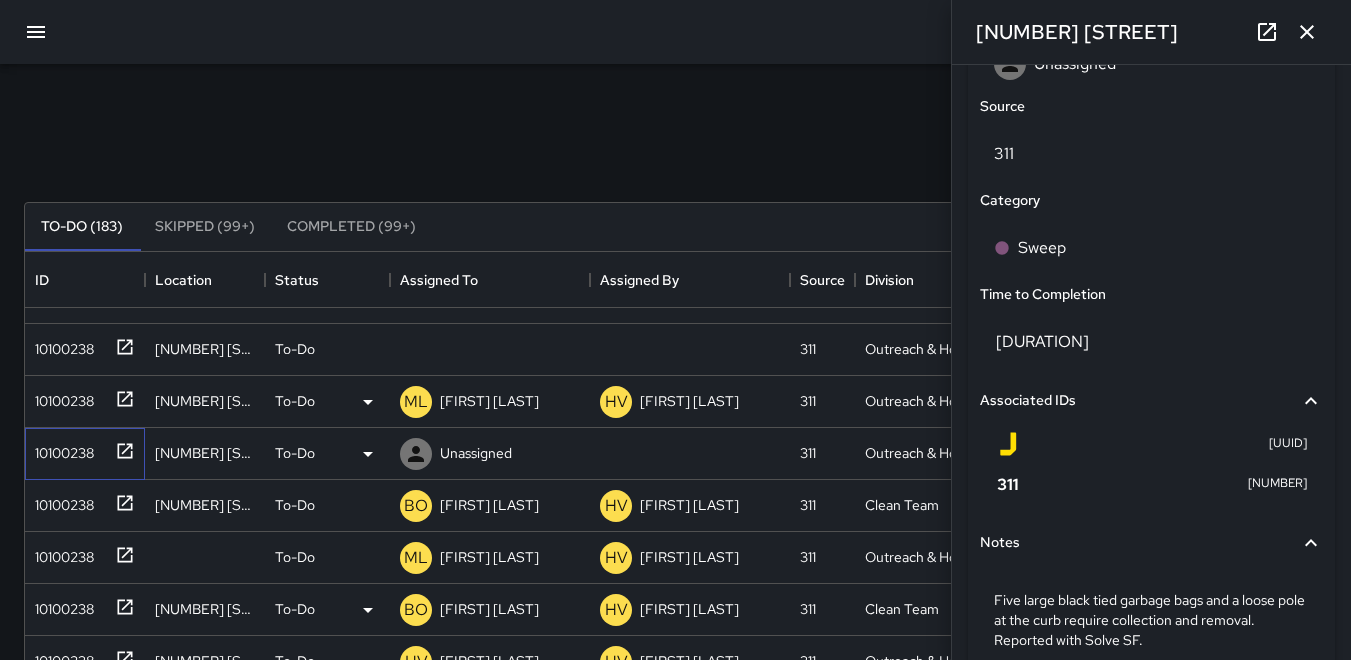 click on "10100238" at bounding box center (60, 449) 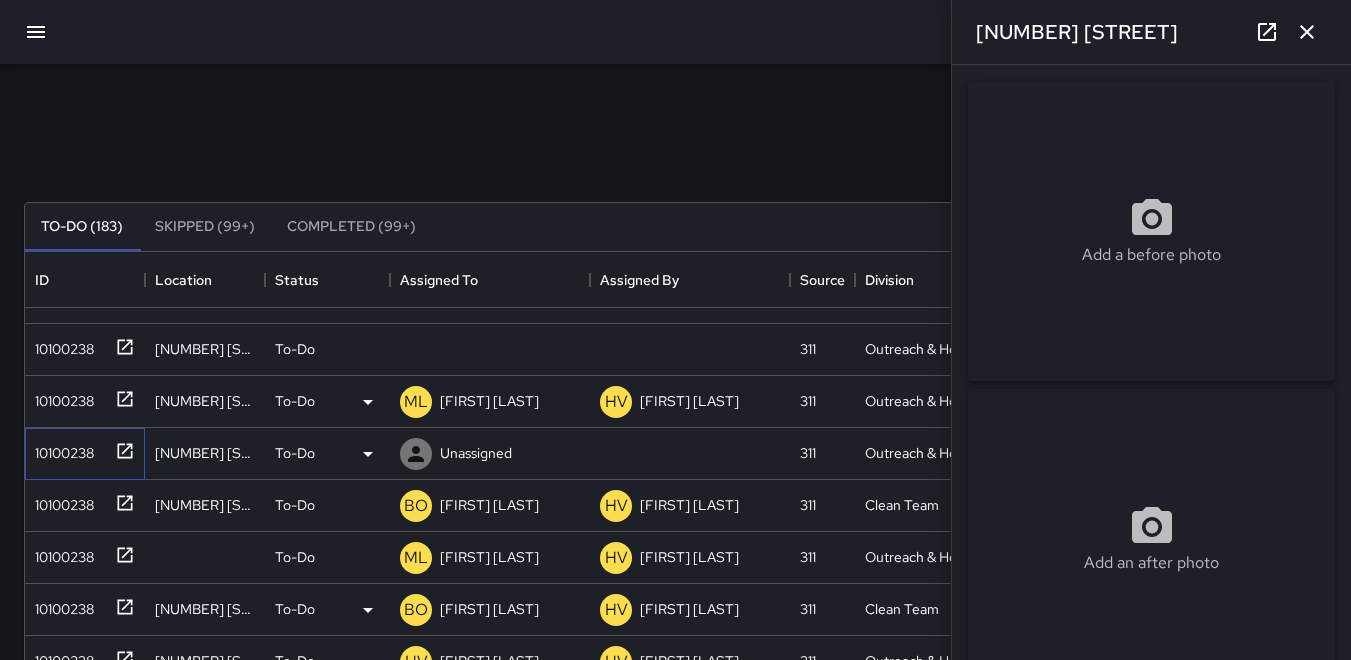 type on "**********" 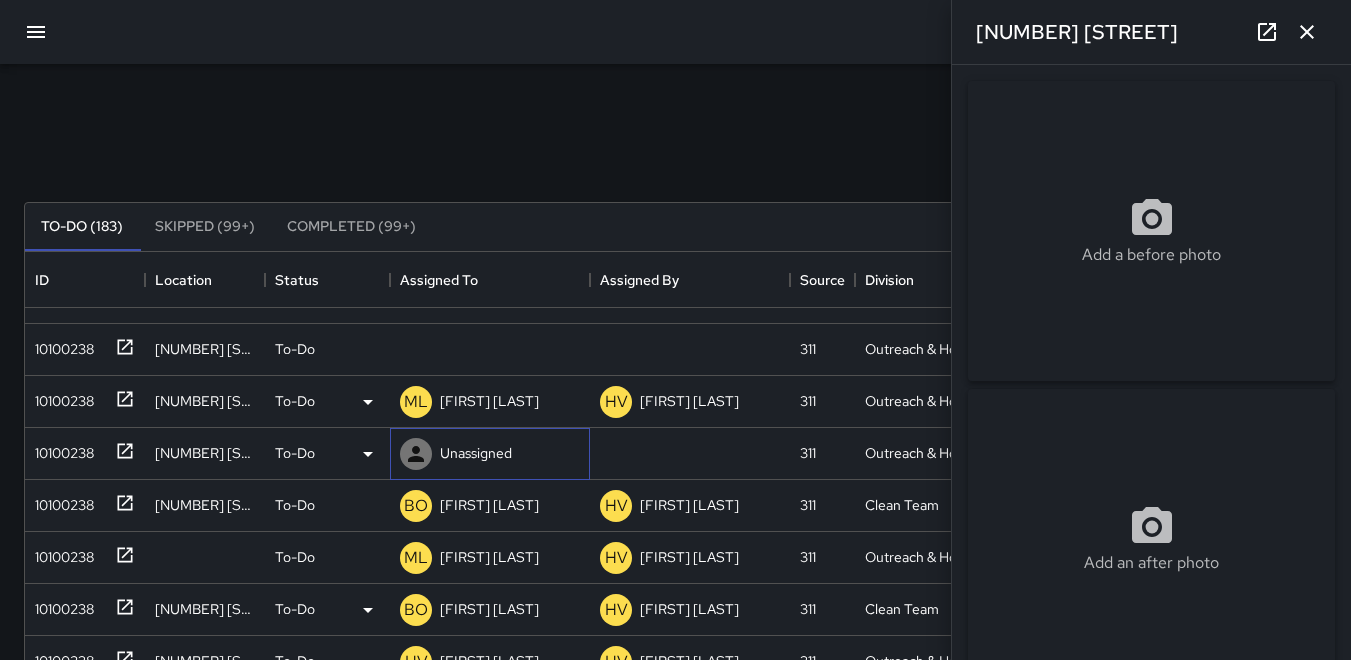 click 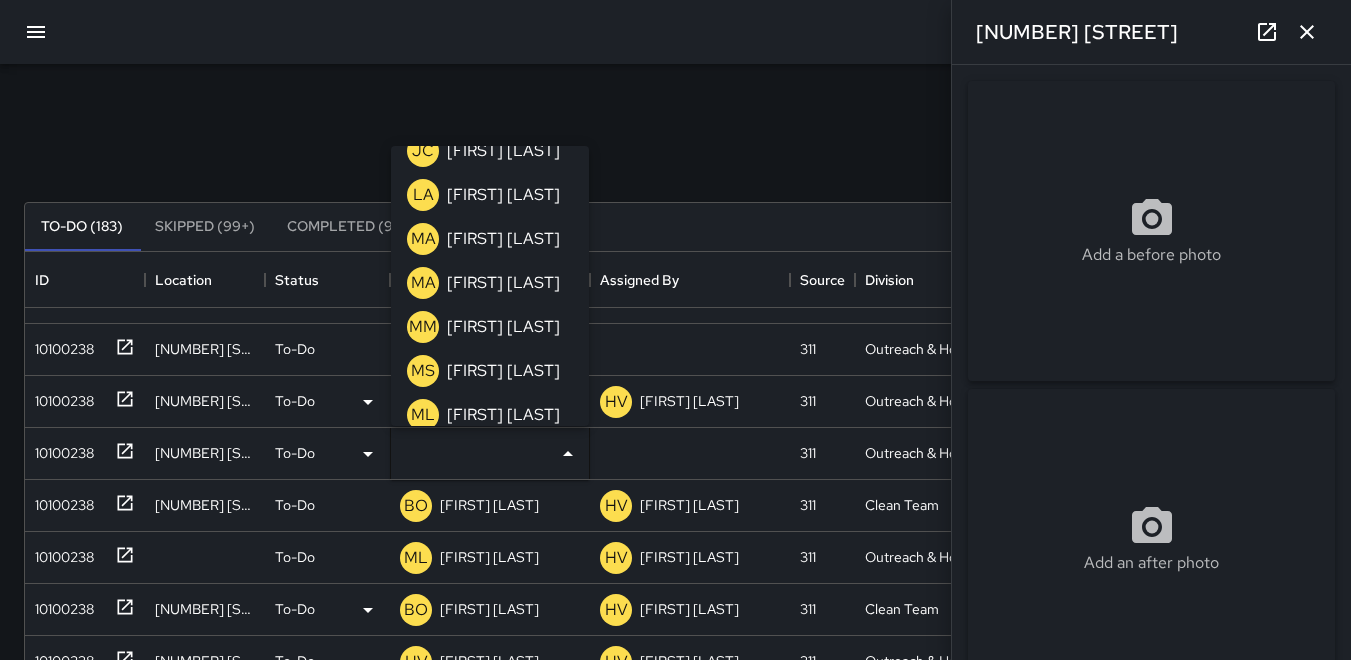 scroll, scrollTop: 500, scrollLeft: 0, axis: vertical 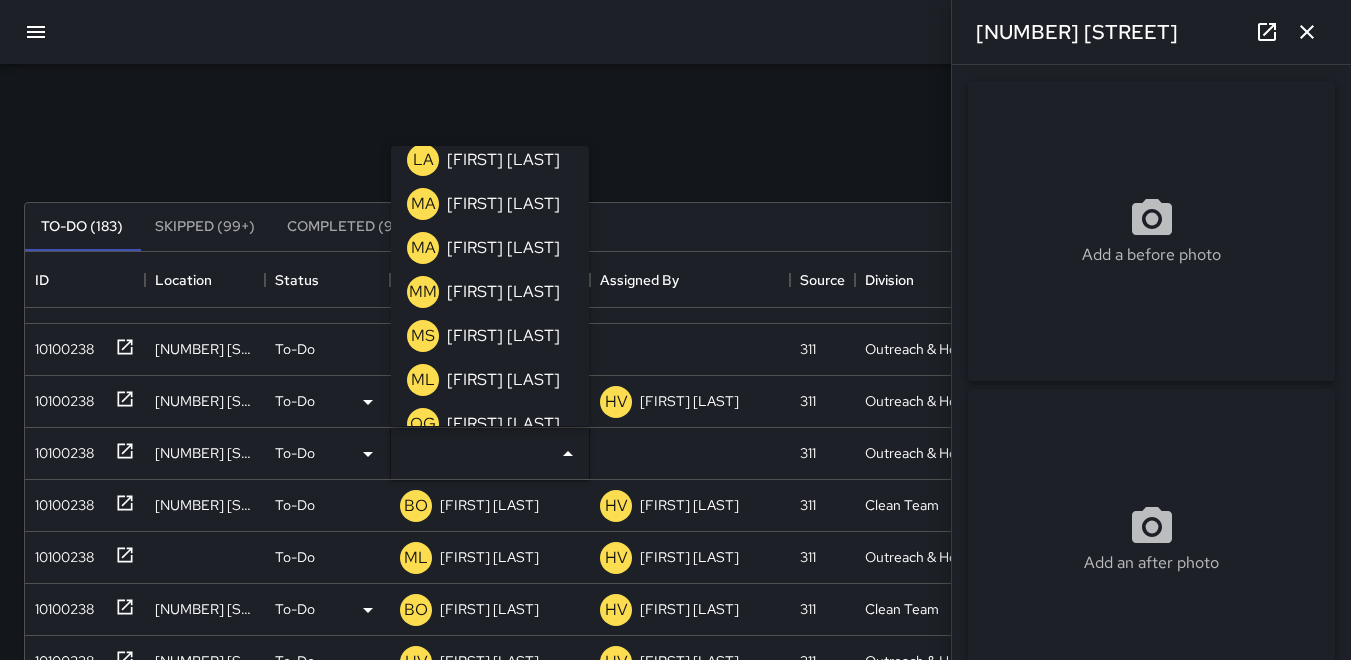 click on "ML" at bounding box center [423, 380] 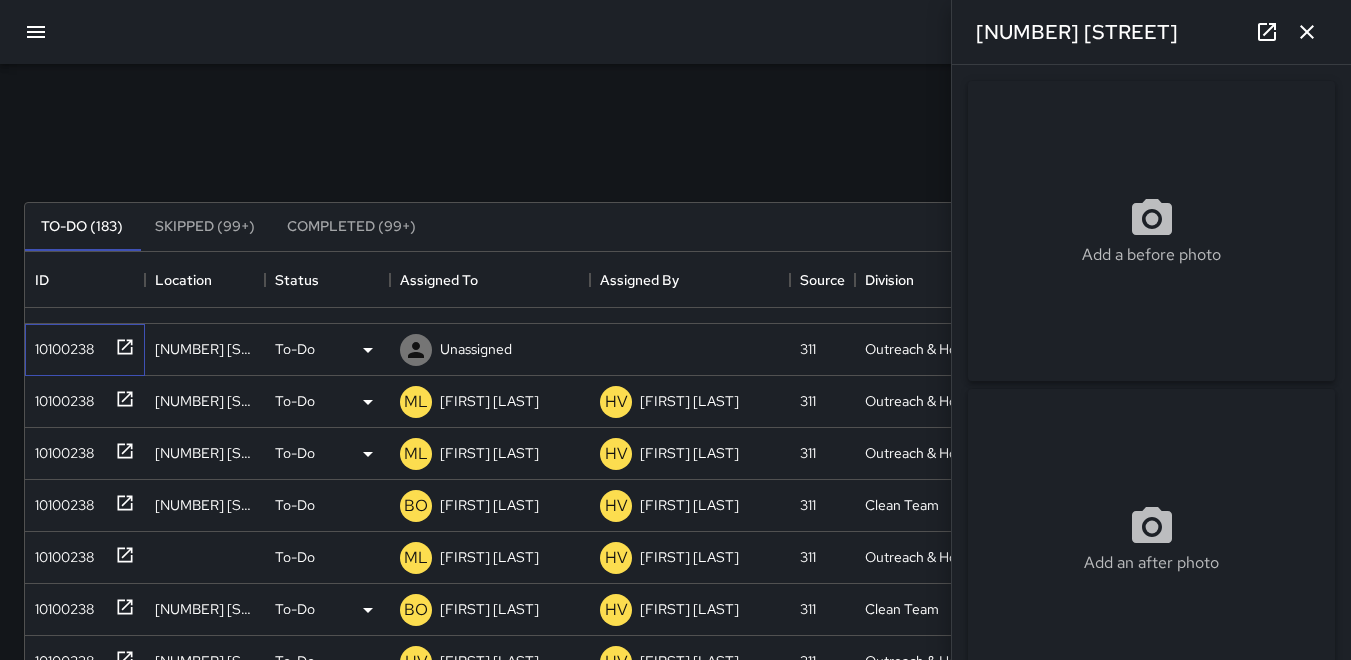 click on "10100238" at bounding box center [60, 345] 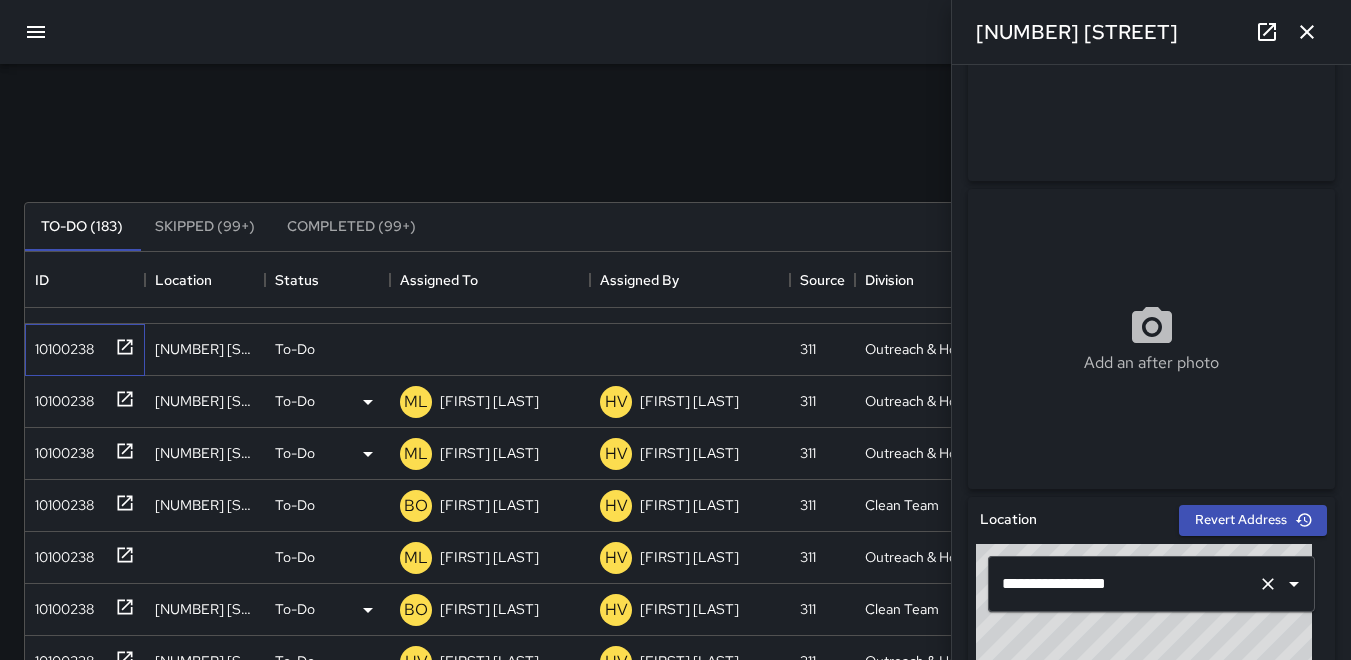 scroll, scrollTop: 300, scrollLeft: 0, axis: vertical 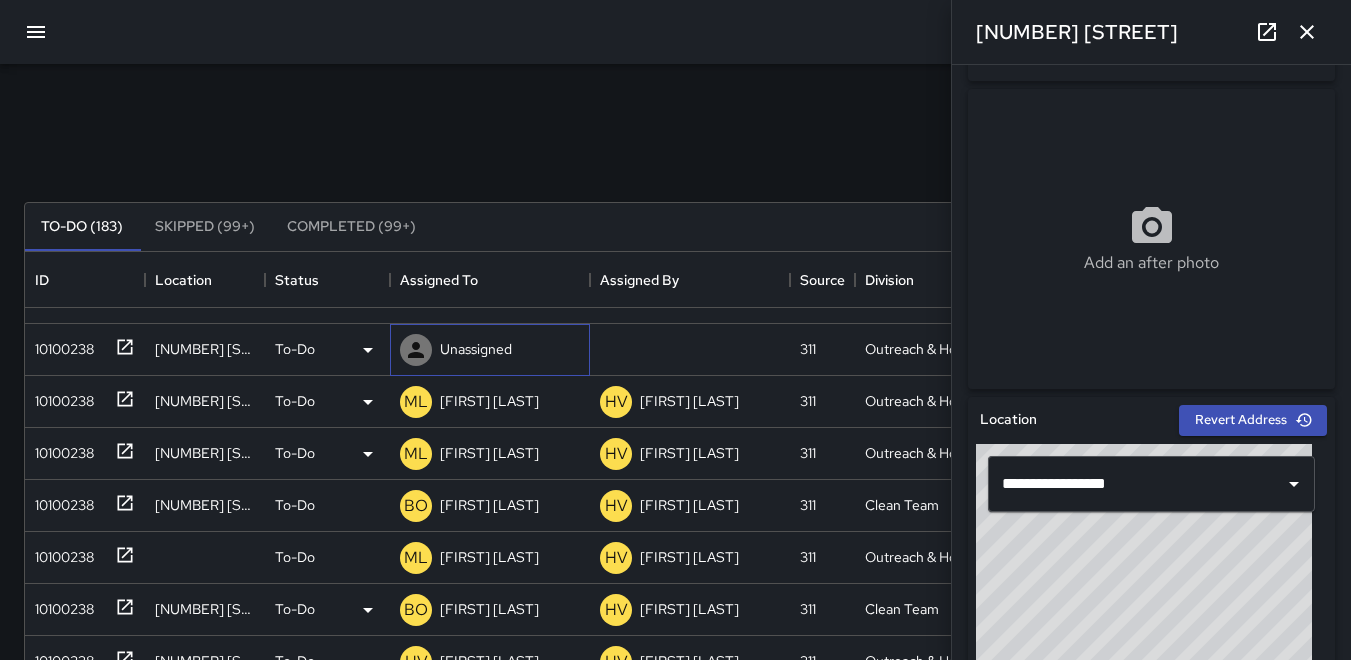 click 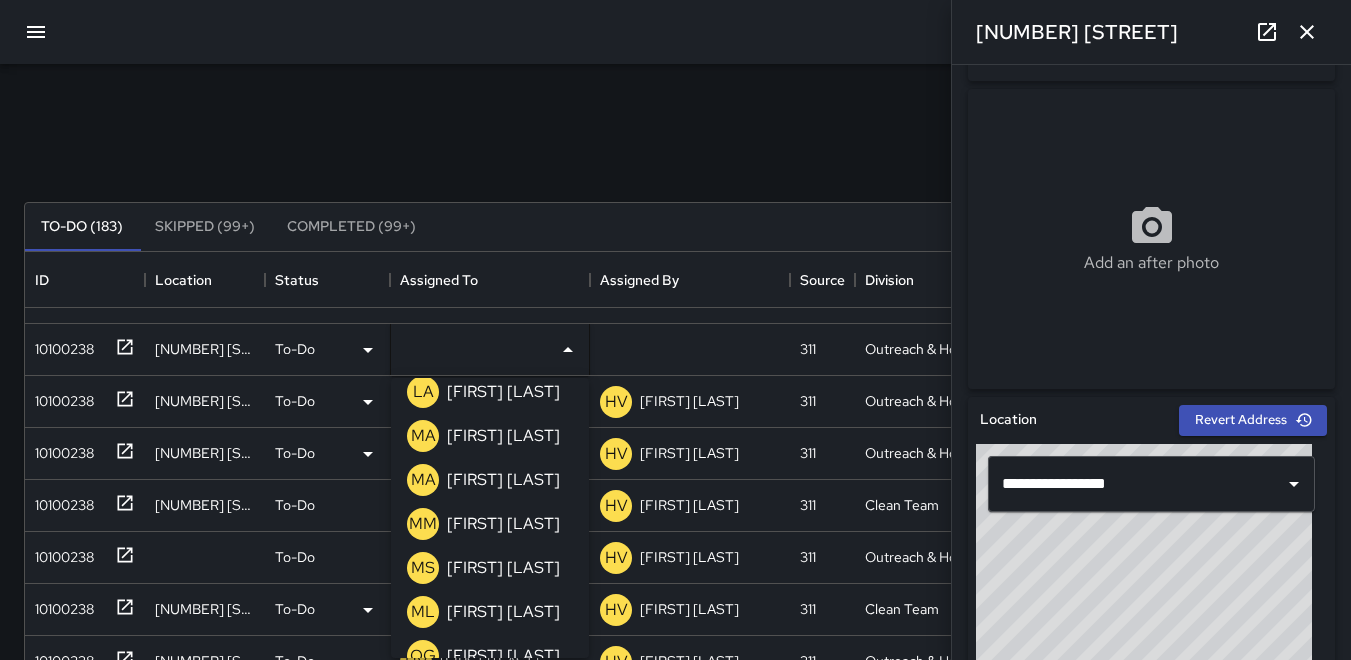 scroll, scrollTop: 600, scrollLeft: 0, axis: vertical 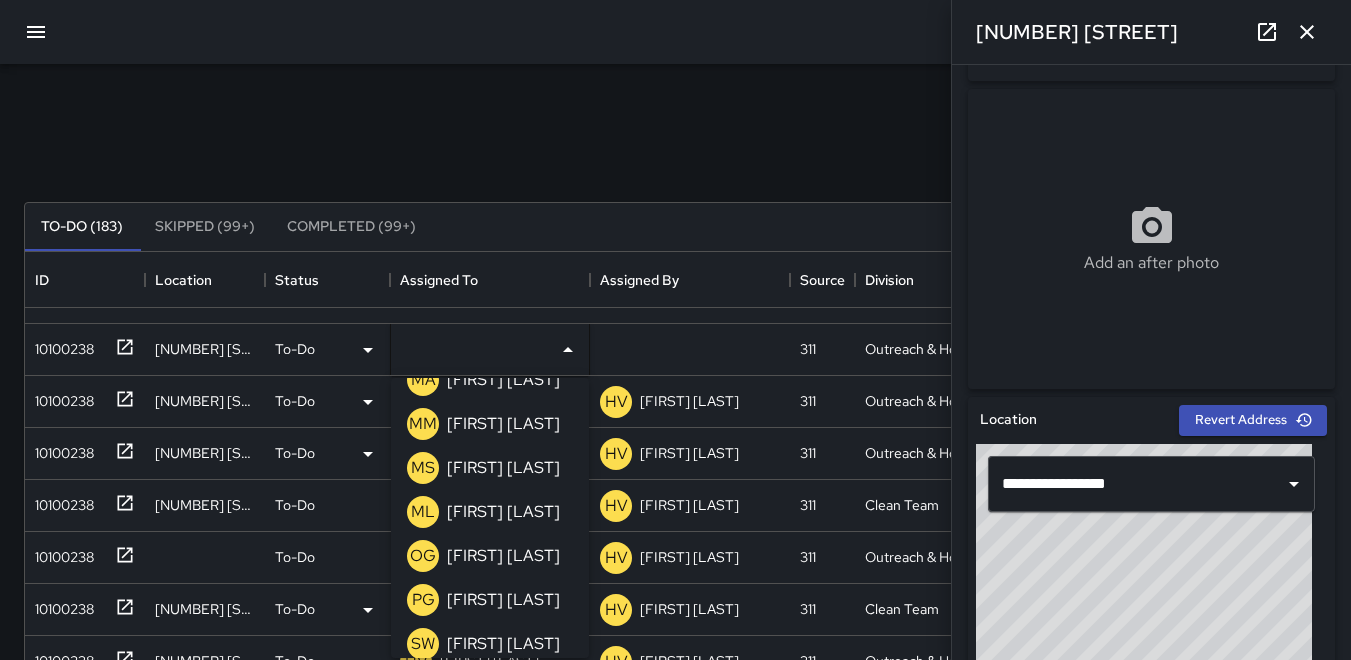 click on "ML" at bounding box center (423, 512) 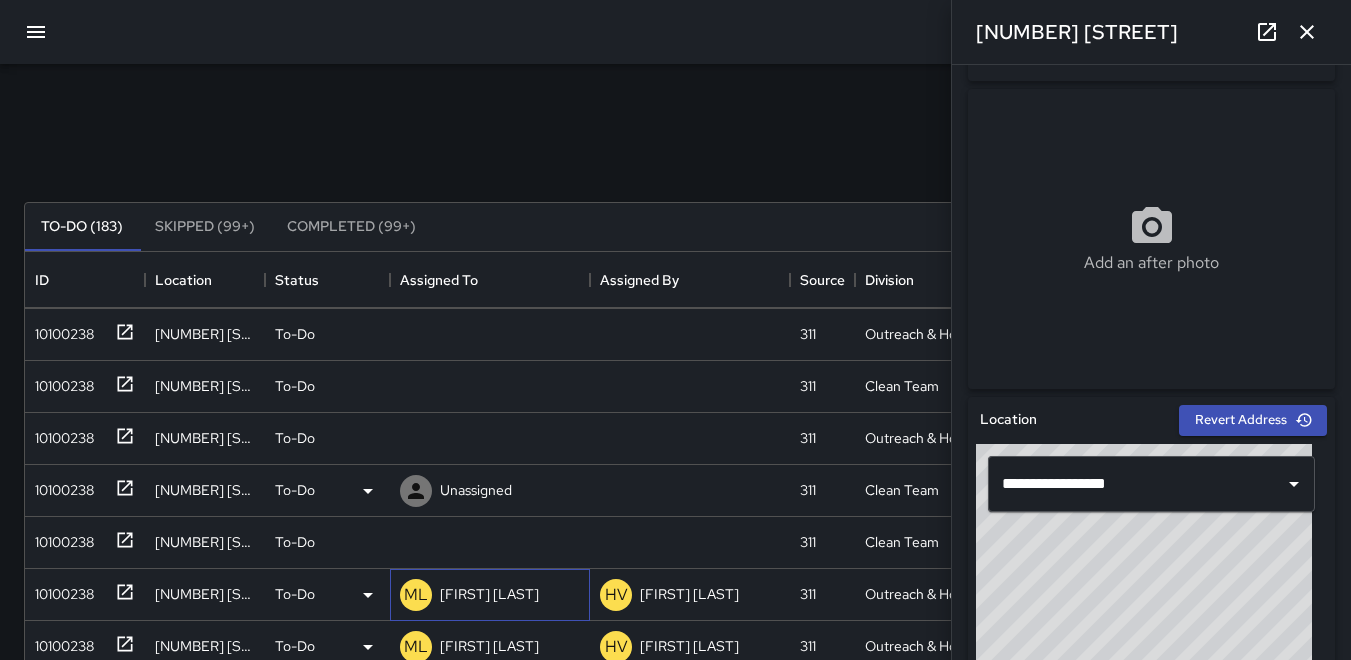 scroll, scrollTop: 200, scrollLeft: 0, axis: vertical 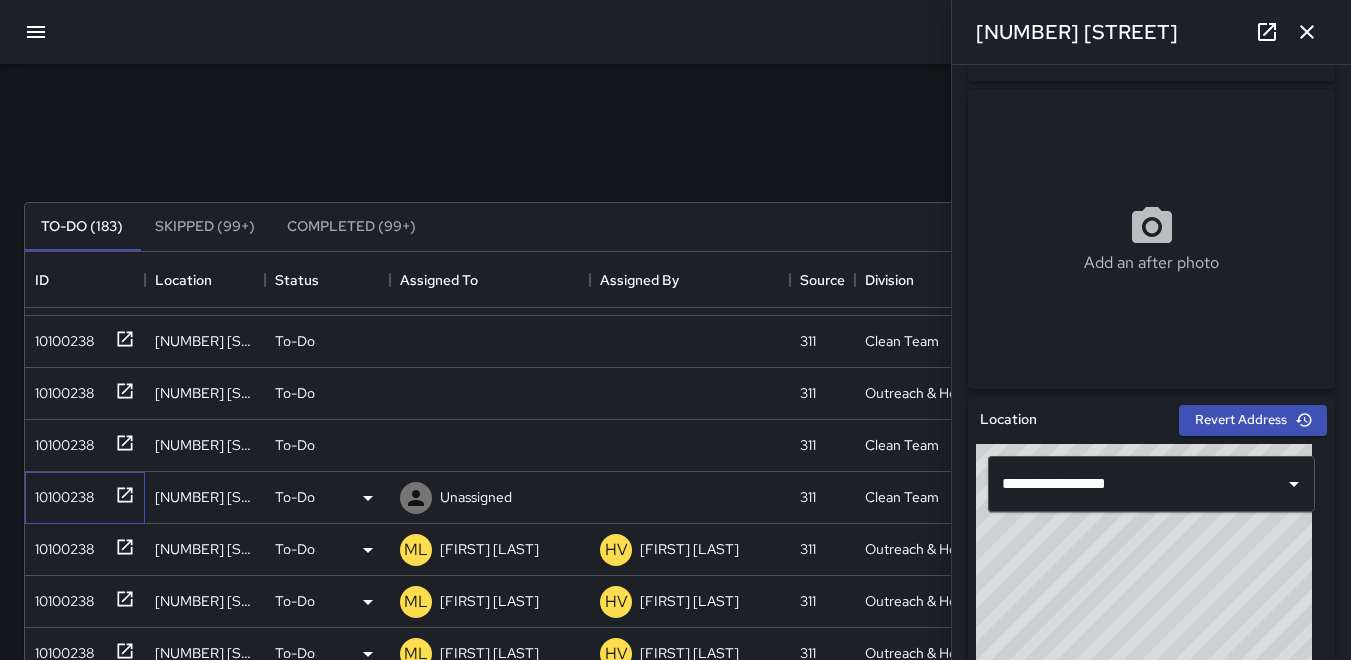 click on "10100238" at bounding box center (60, 493) 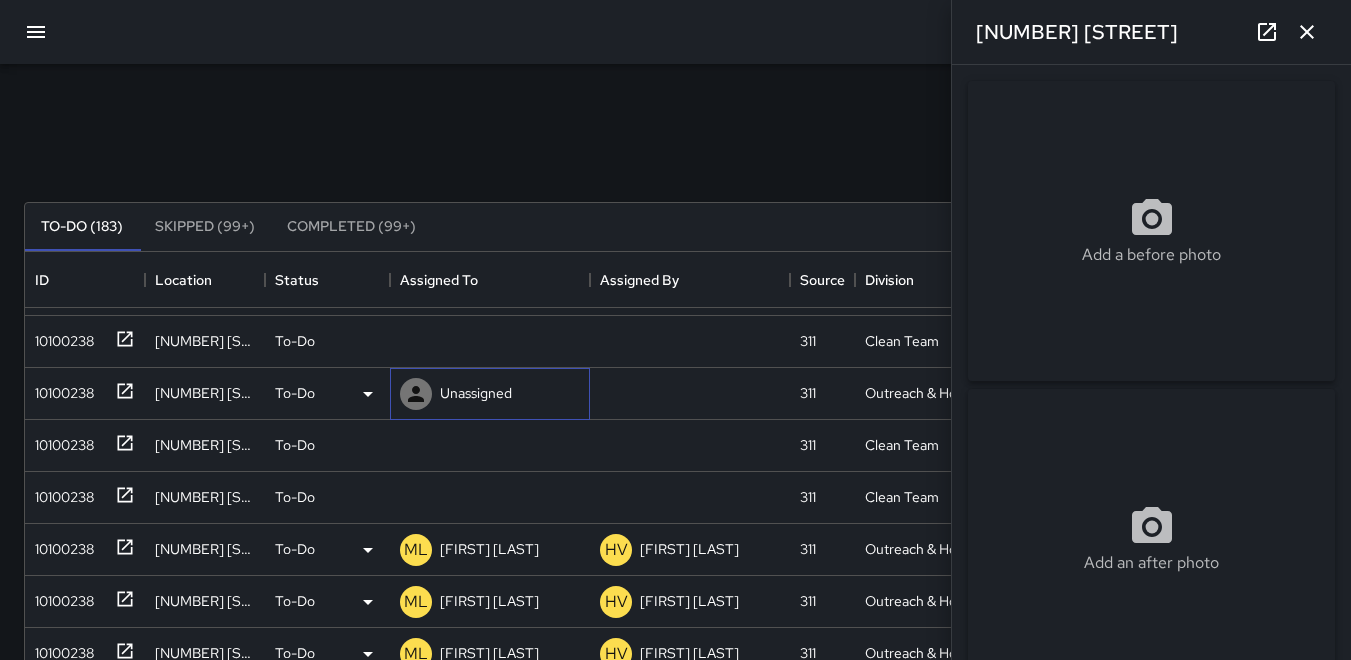 click 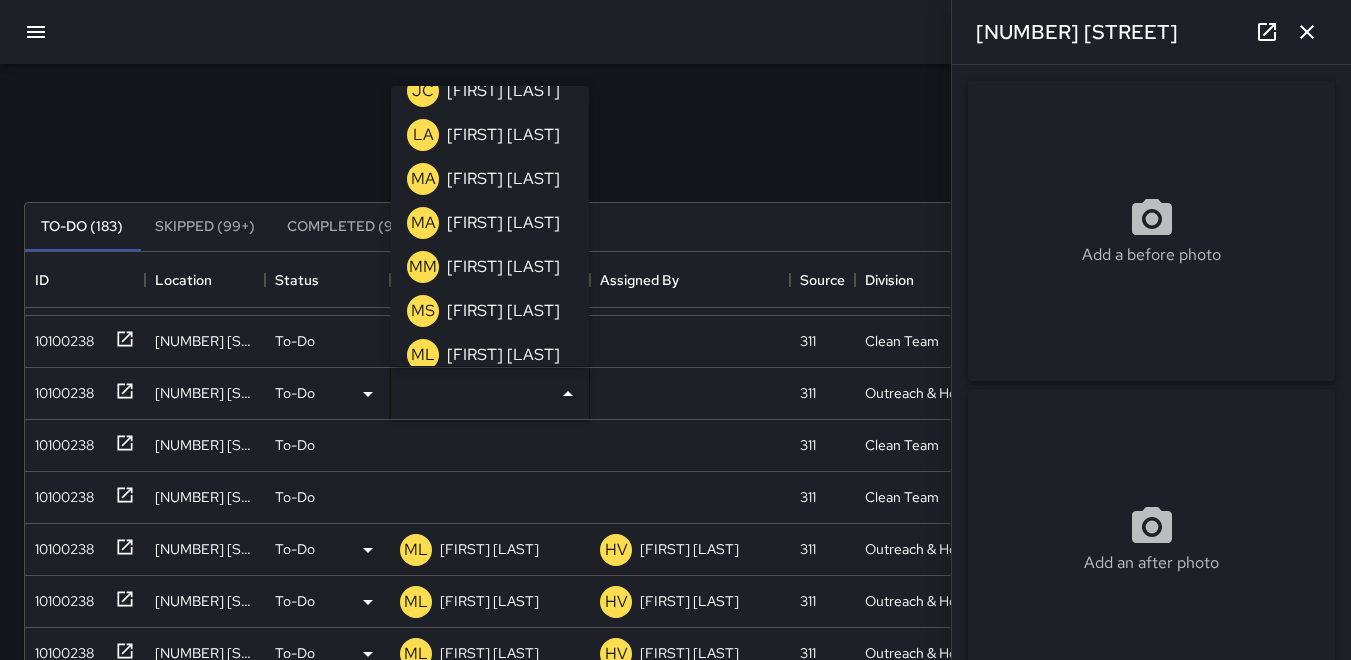 scroll, scrollTop: 500, scrollLeft: 0, axis: vertical 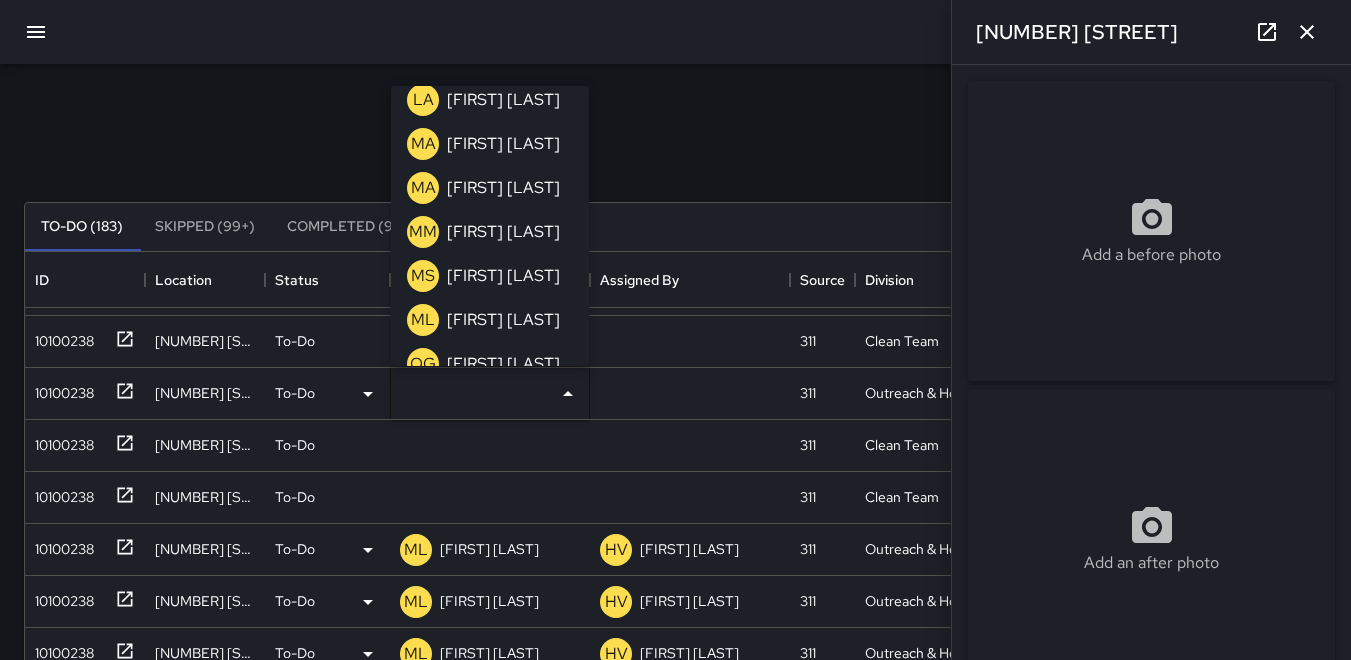 click on "ML" at bounding box center (423, 320) 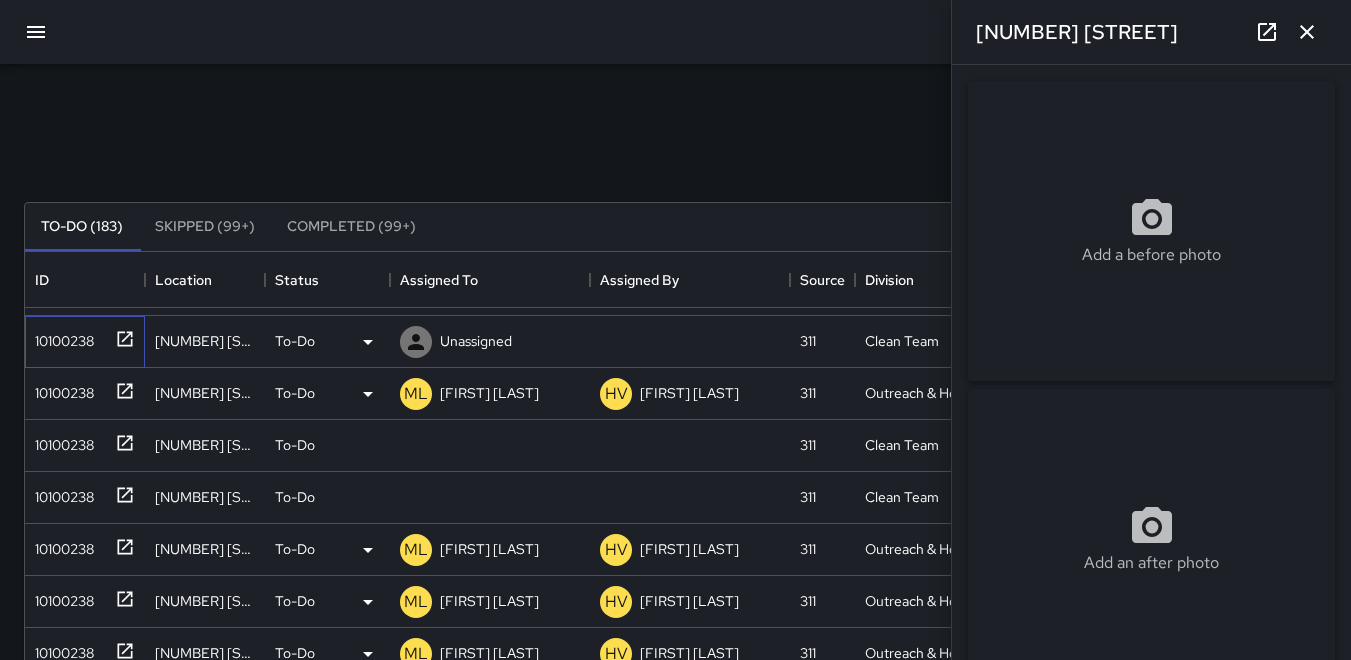 click on "10100238" at bounding box center (60, 337) 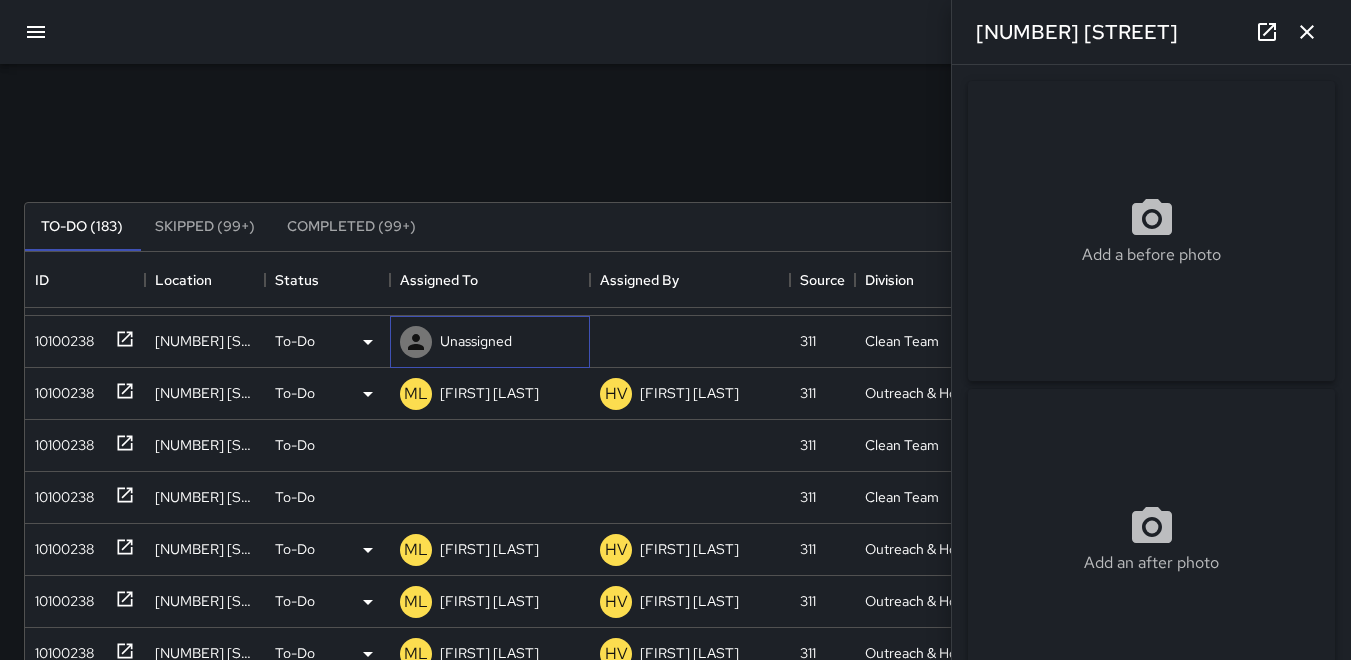 click 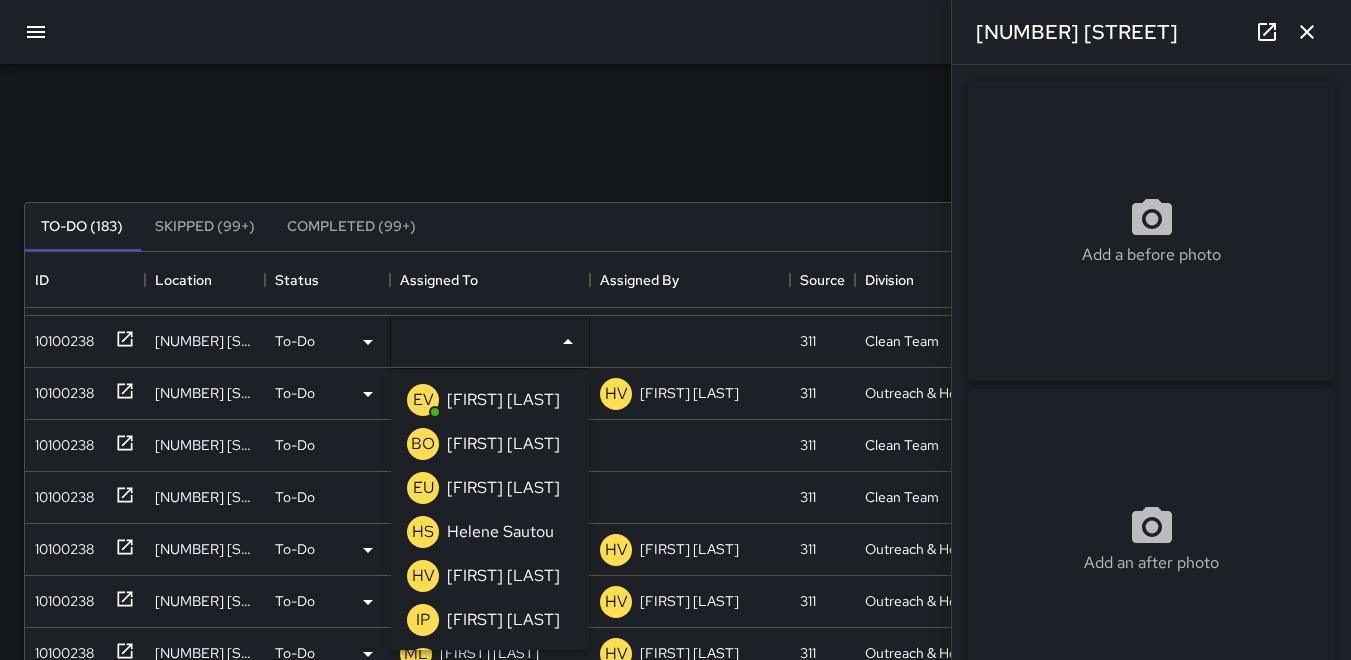 click on "Search Search New Task" at bounding box center [675, 154] 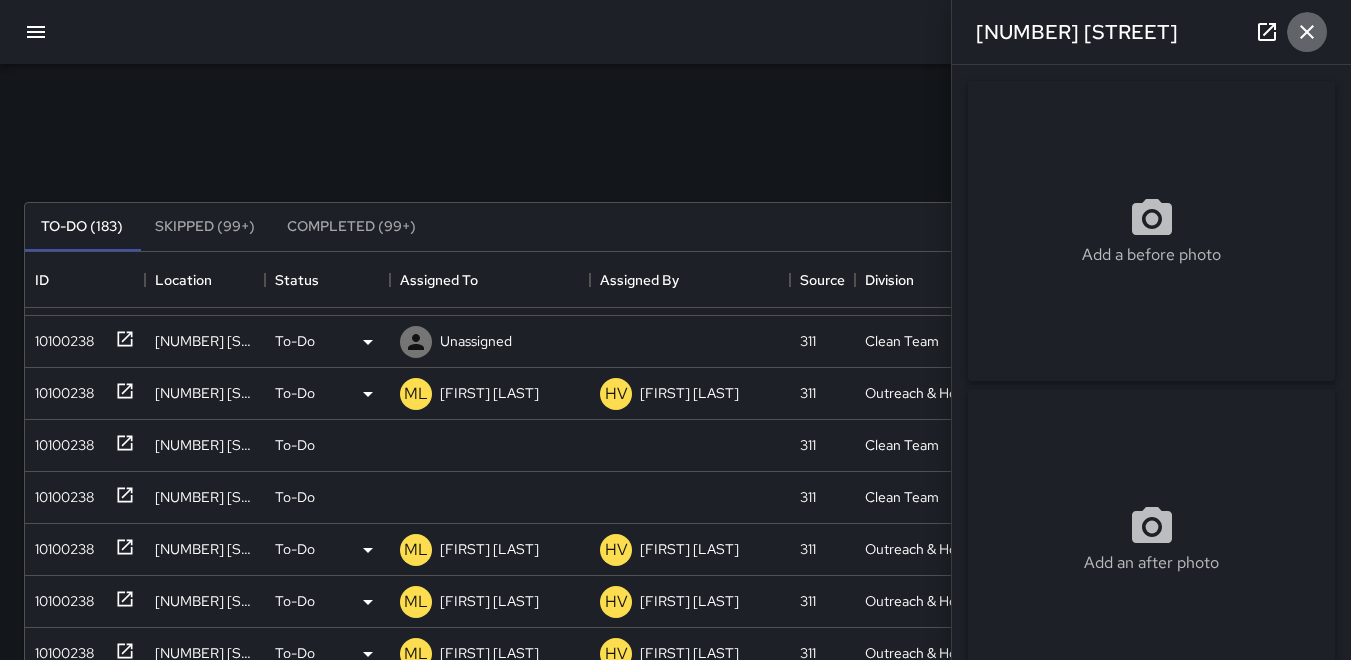click 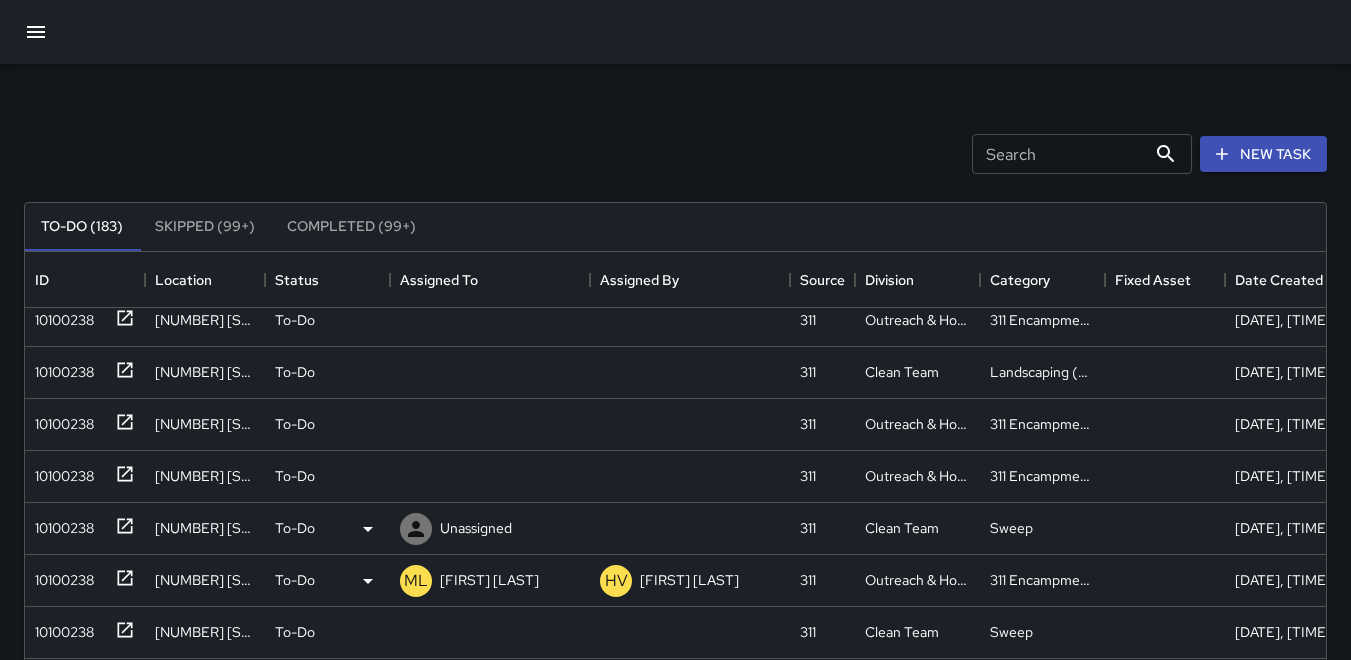 scroll, scrollTop: 0, scrollLeft: 0, axis: both 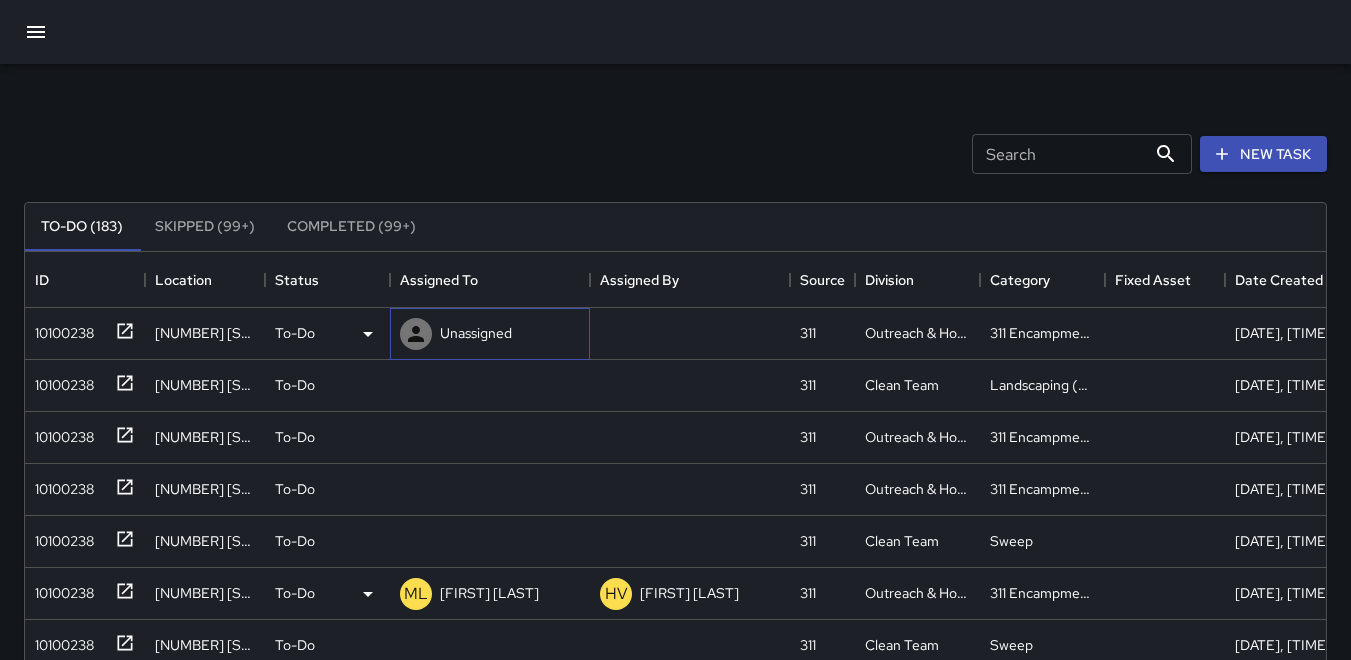click 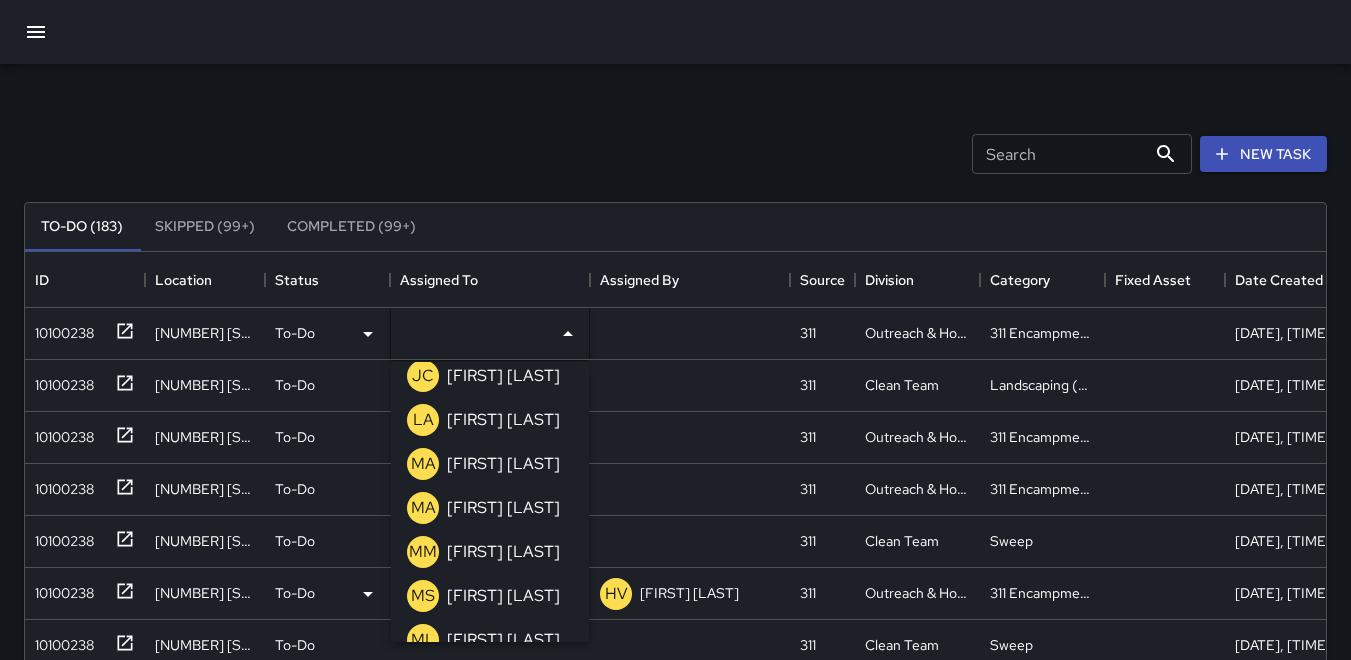 scroll, scrollTop: 500, scrollLeft: 0, axis: vertical 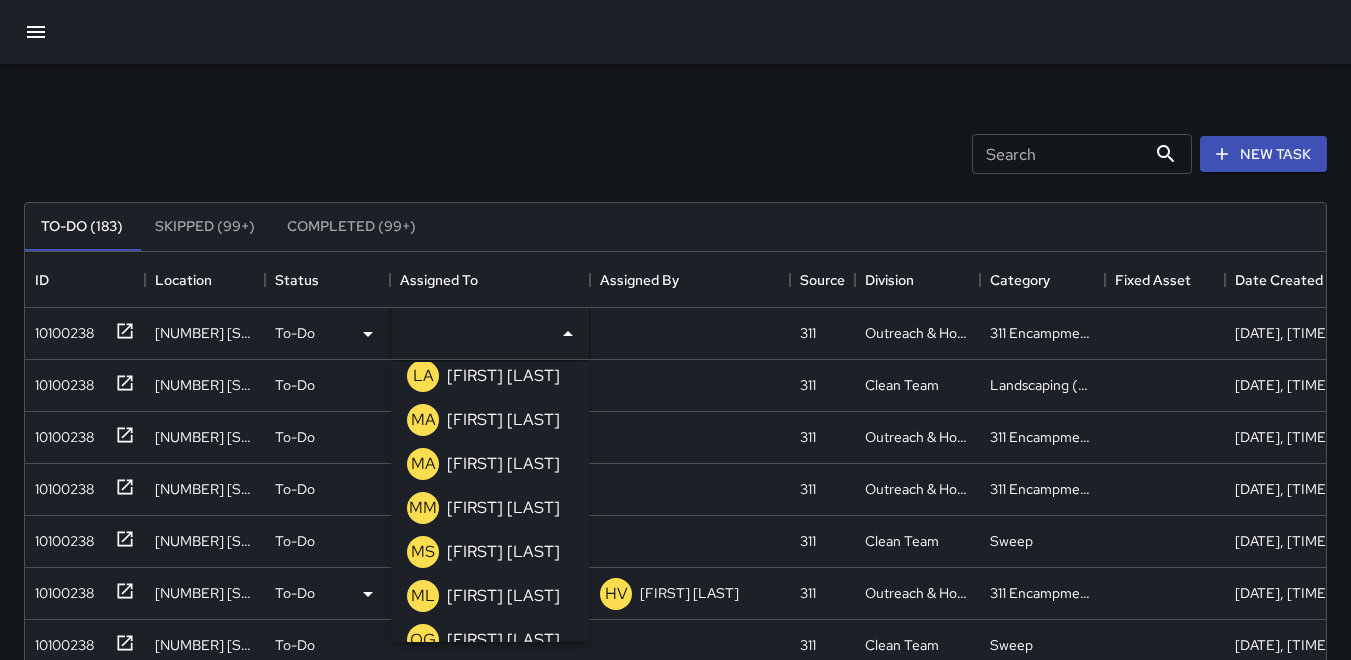 click on "ML" at bounding box center [423, 596] 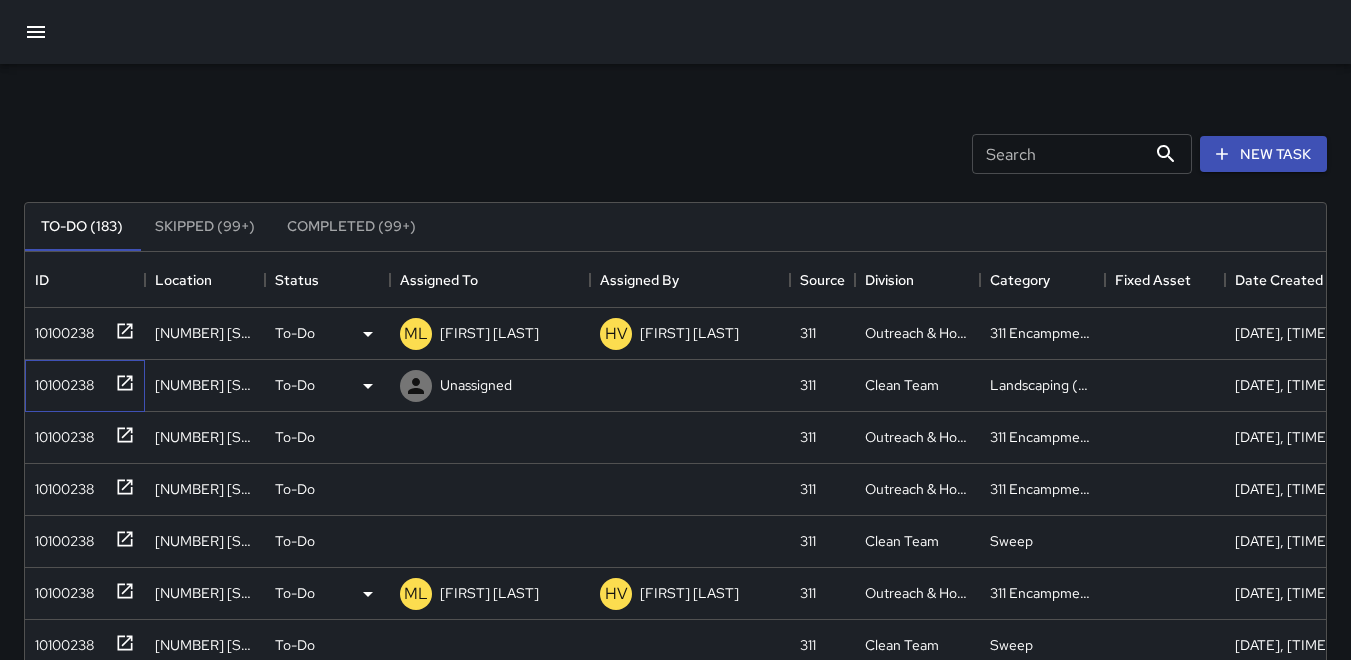 click on "10100238" at bounding box center (60, 381) 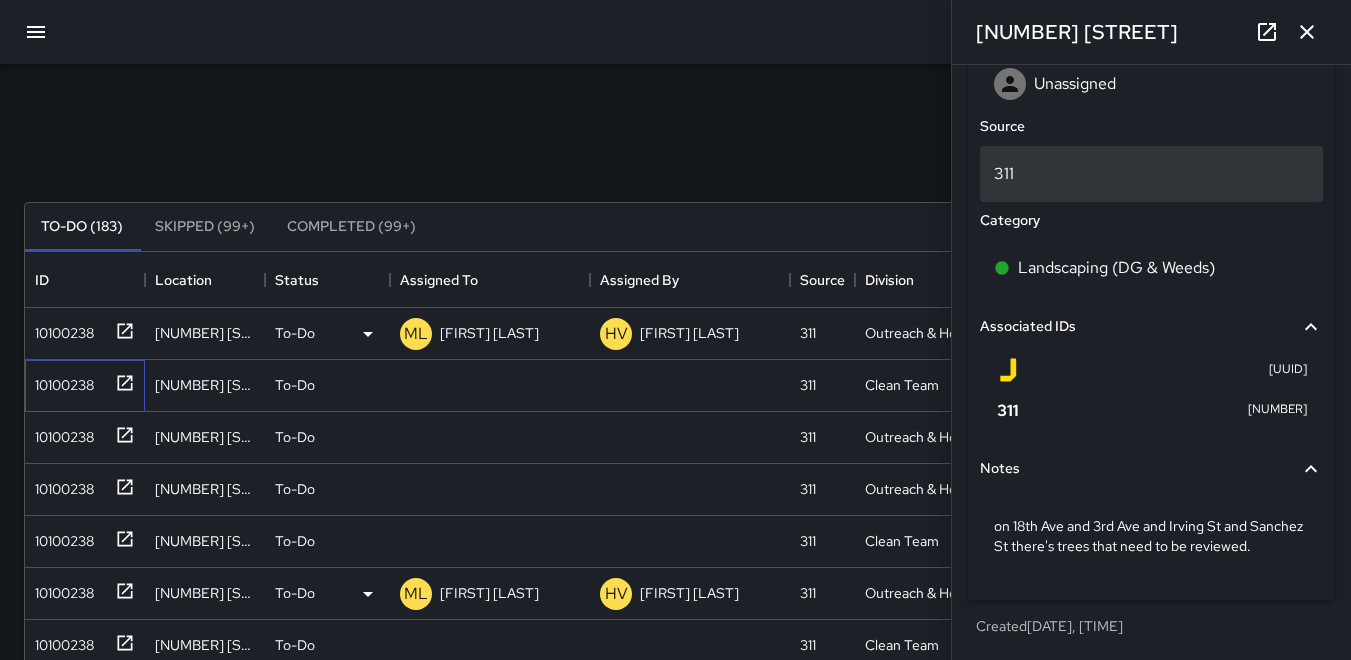 scroll, scrollTop: 1114, scrollLeft: 0, axis: vertical 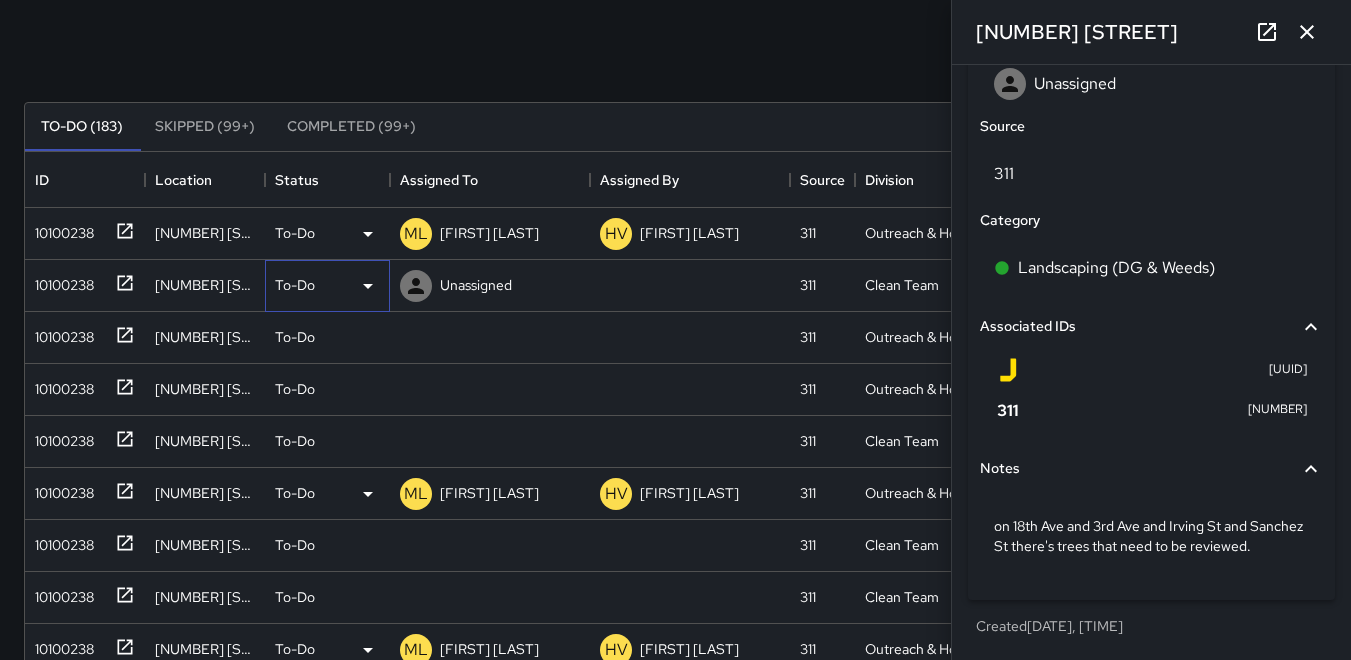 click 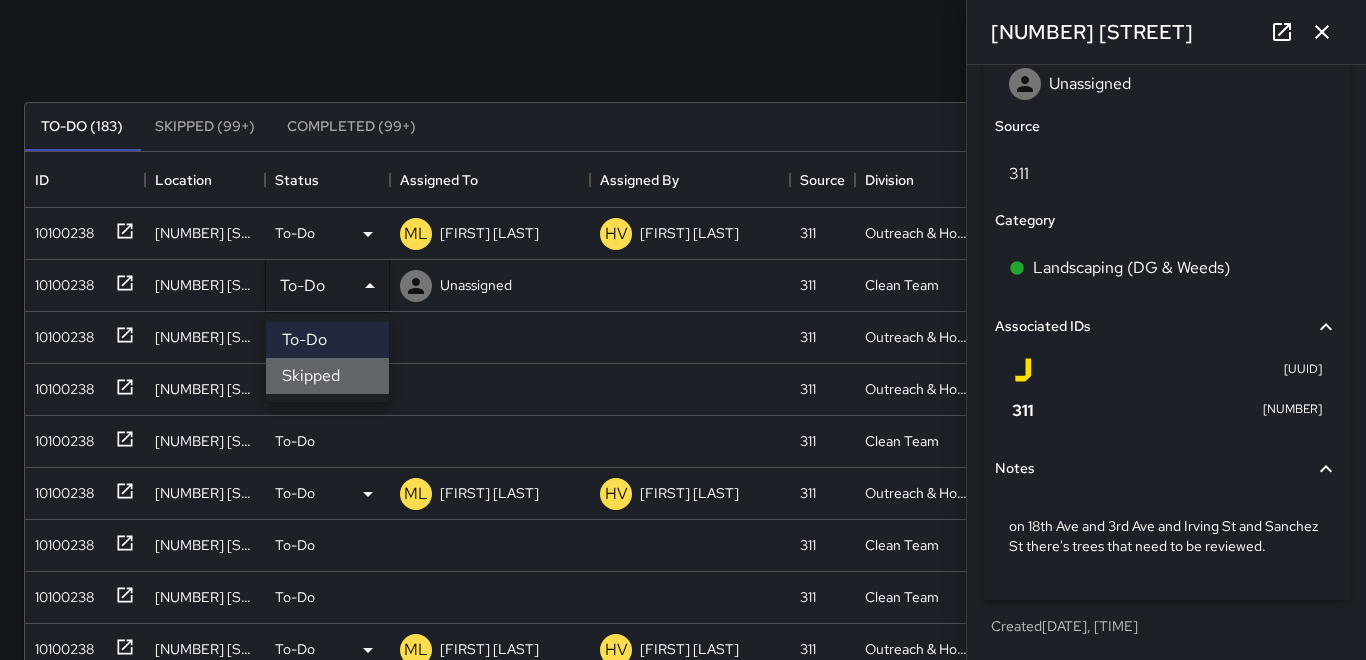 click on "Skipped" at bounding box center [327, 376] 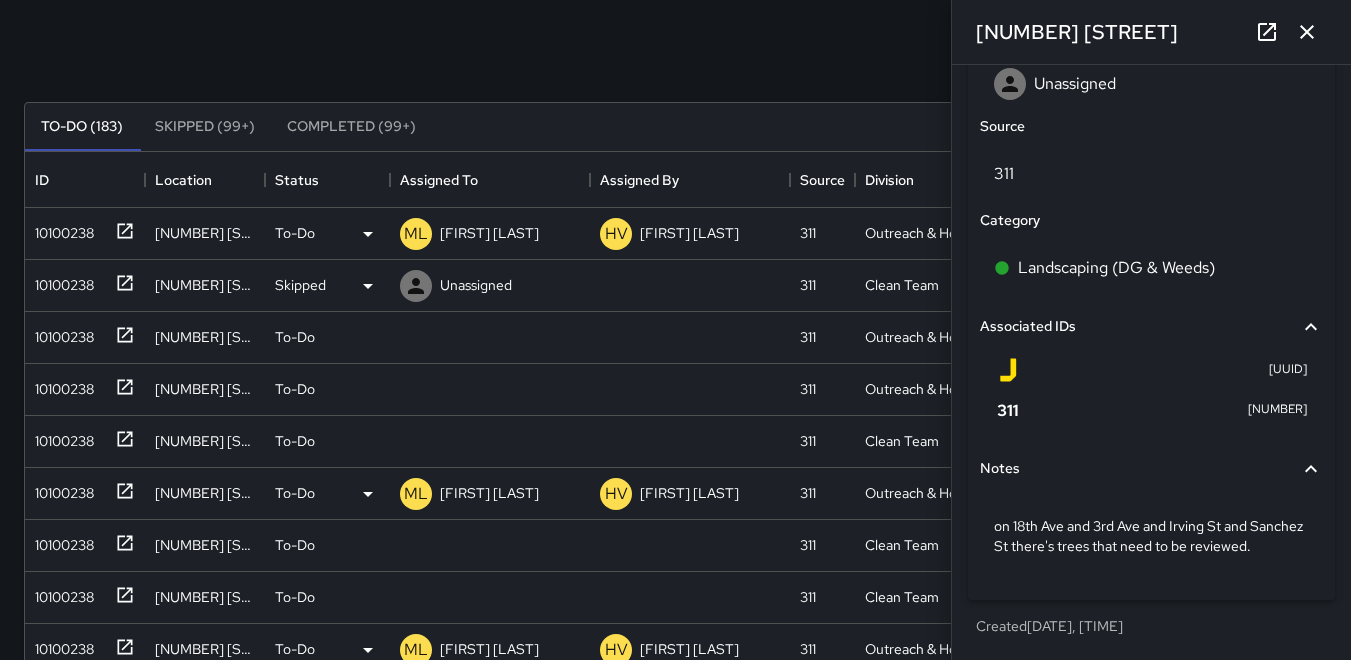 scroll, scrollTop: 16, scrollLeft: 16, axis: both 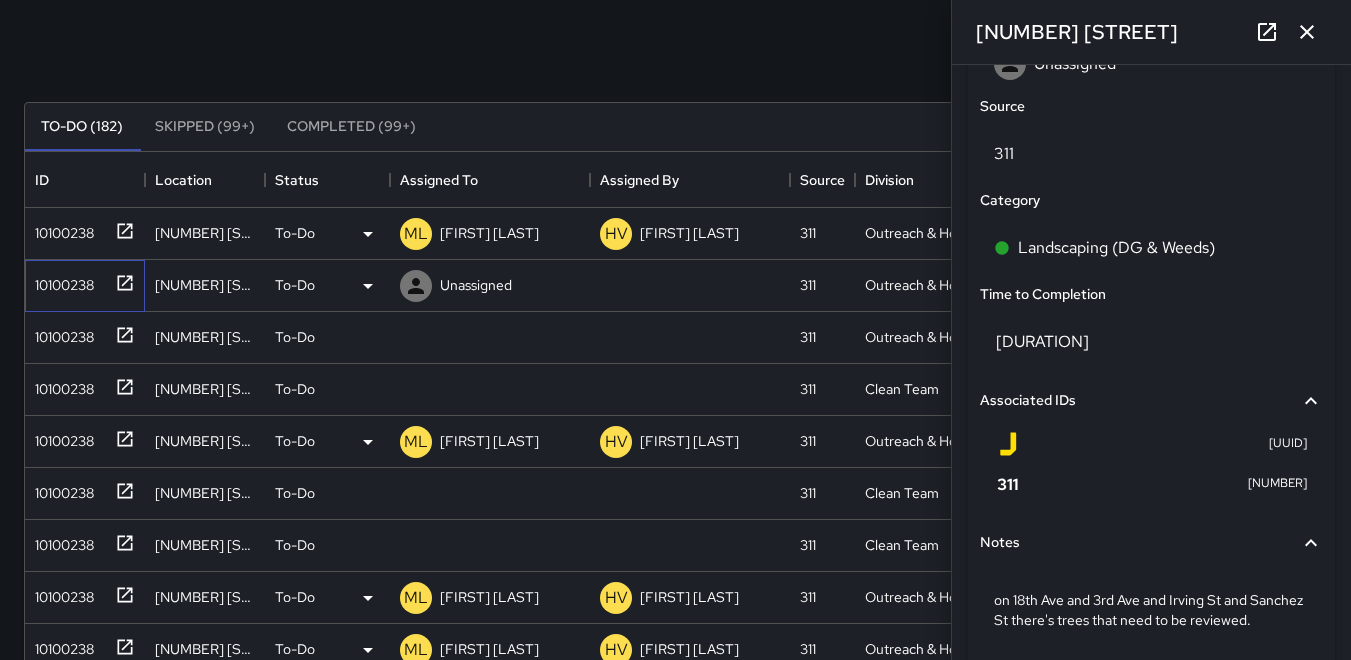 click on "10100238" at bounding box center (60, 281) 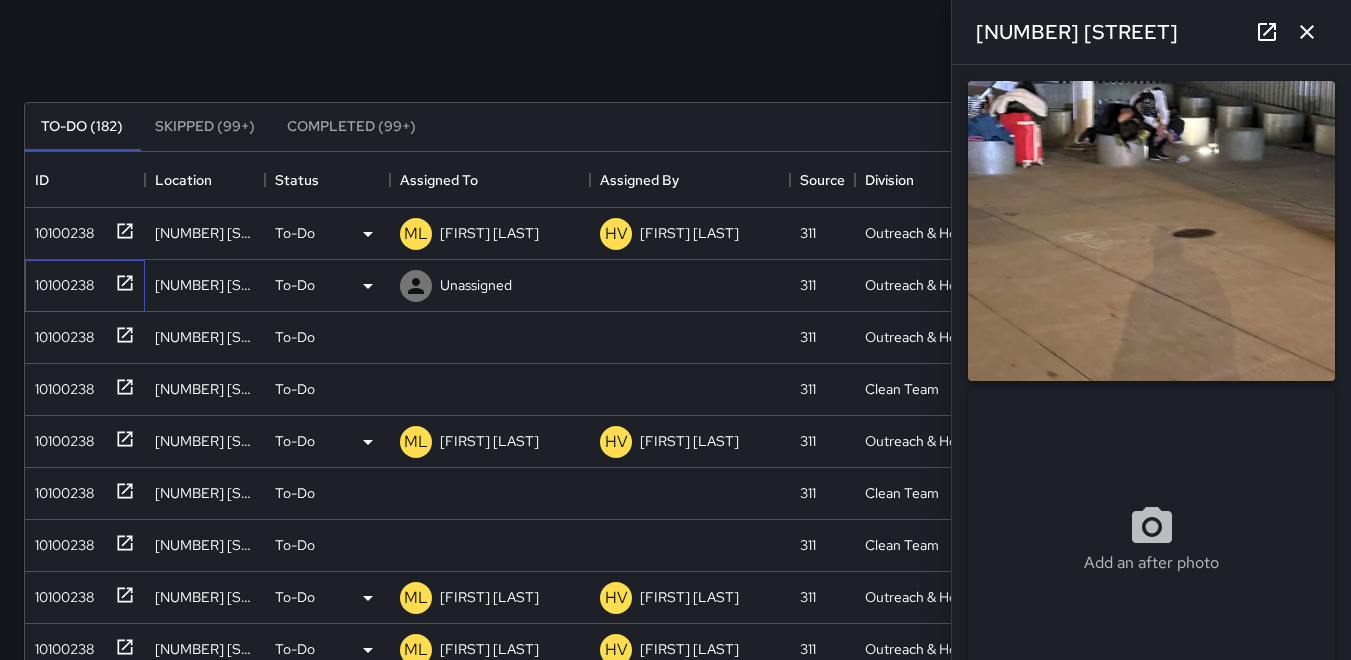 type on "**********" 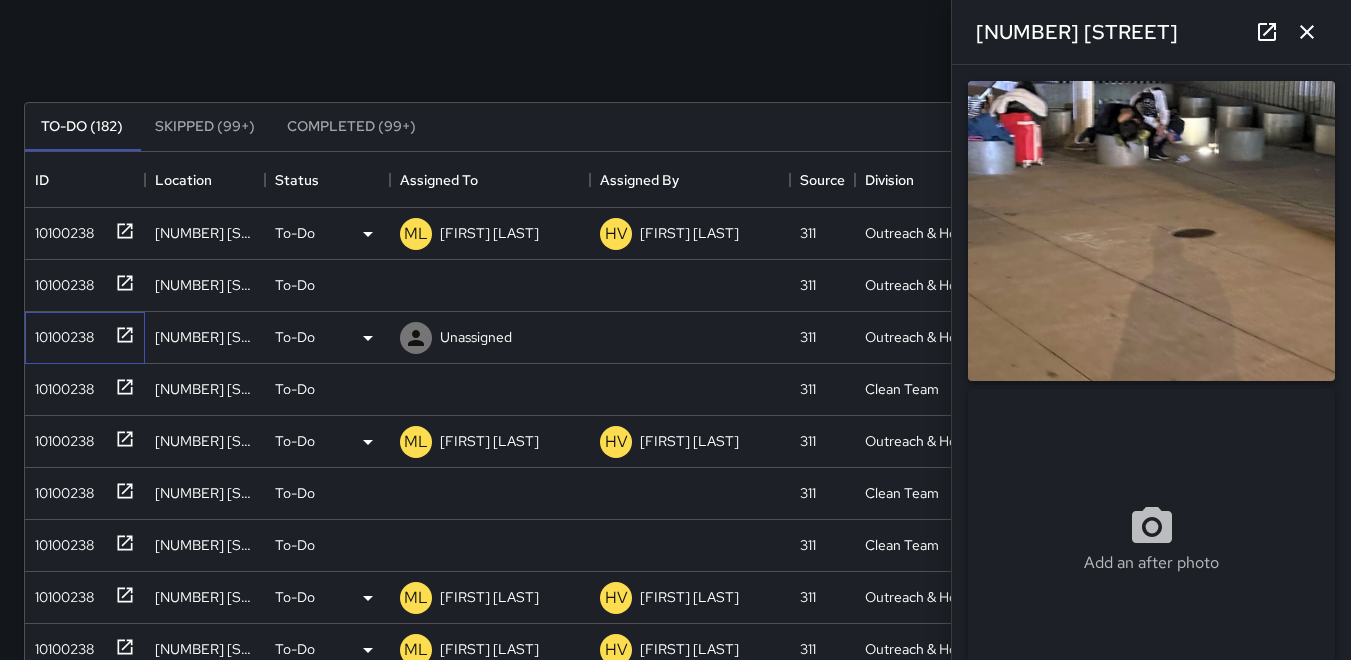click on "10100238" at bounding box center [85, 338] 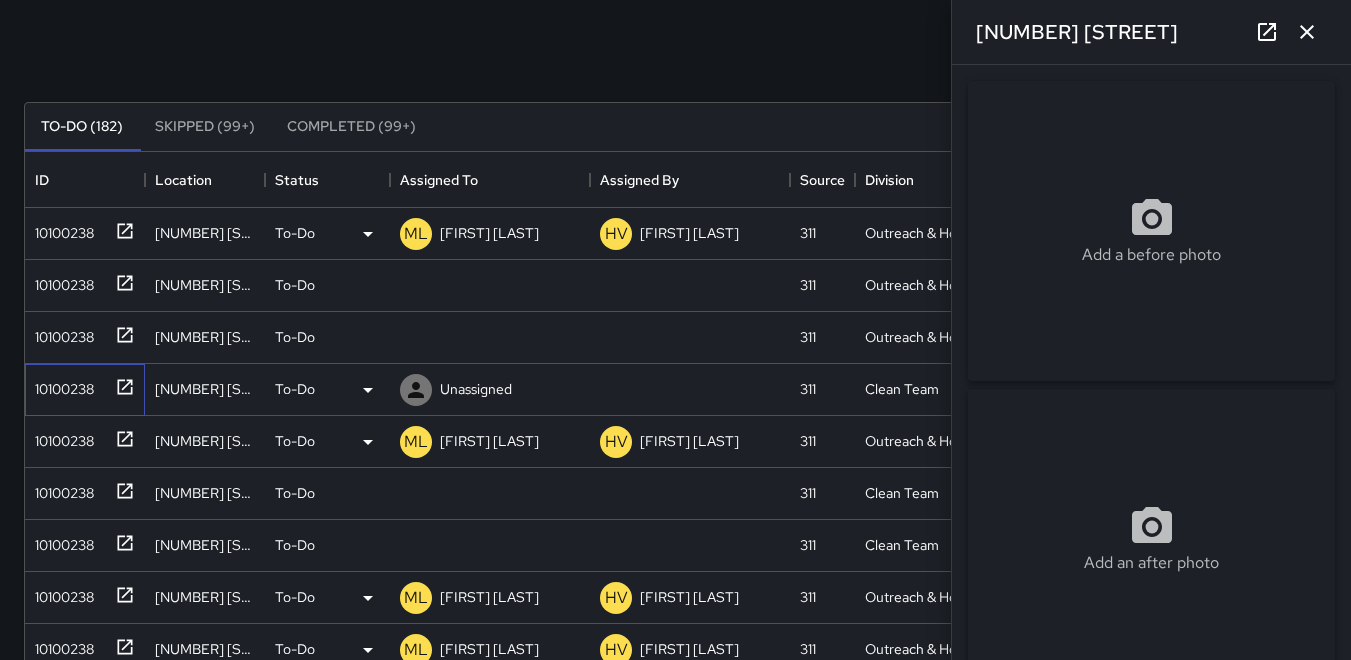 click on "10100238" at bounding box center [60, 385] 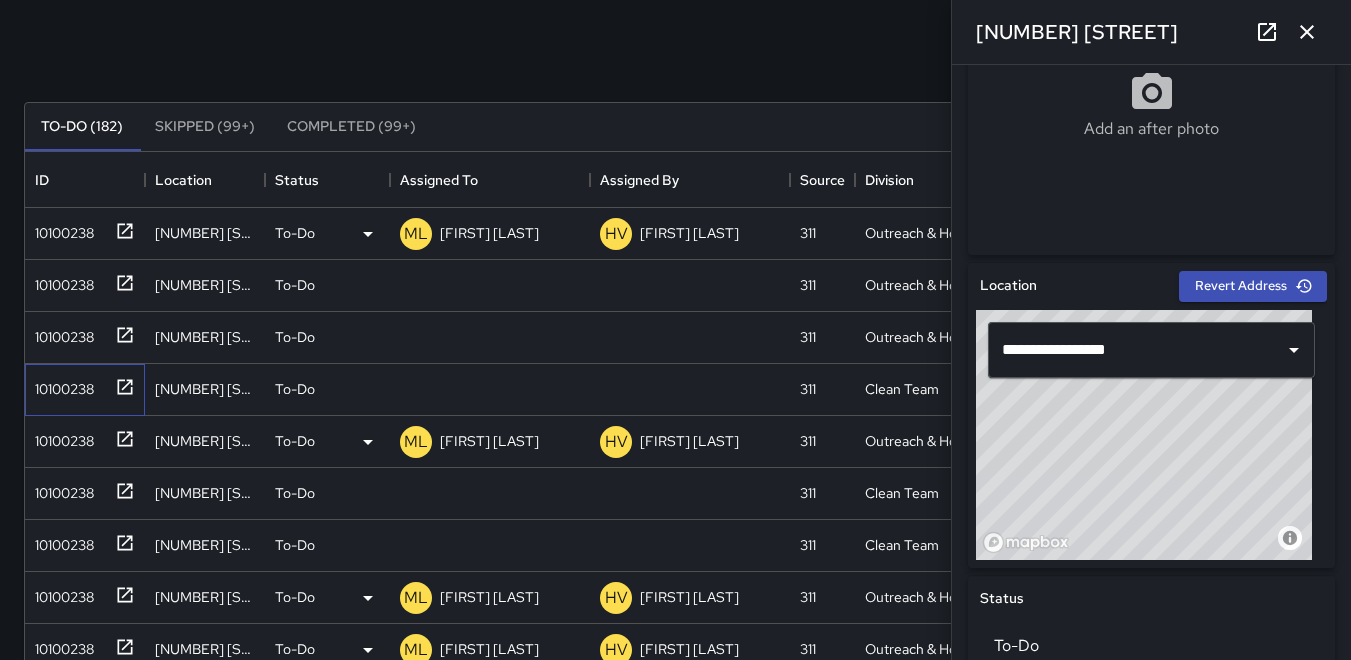 scroll, scrollTop: 500, scrollLeft: 0, axis: vertical 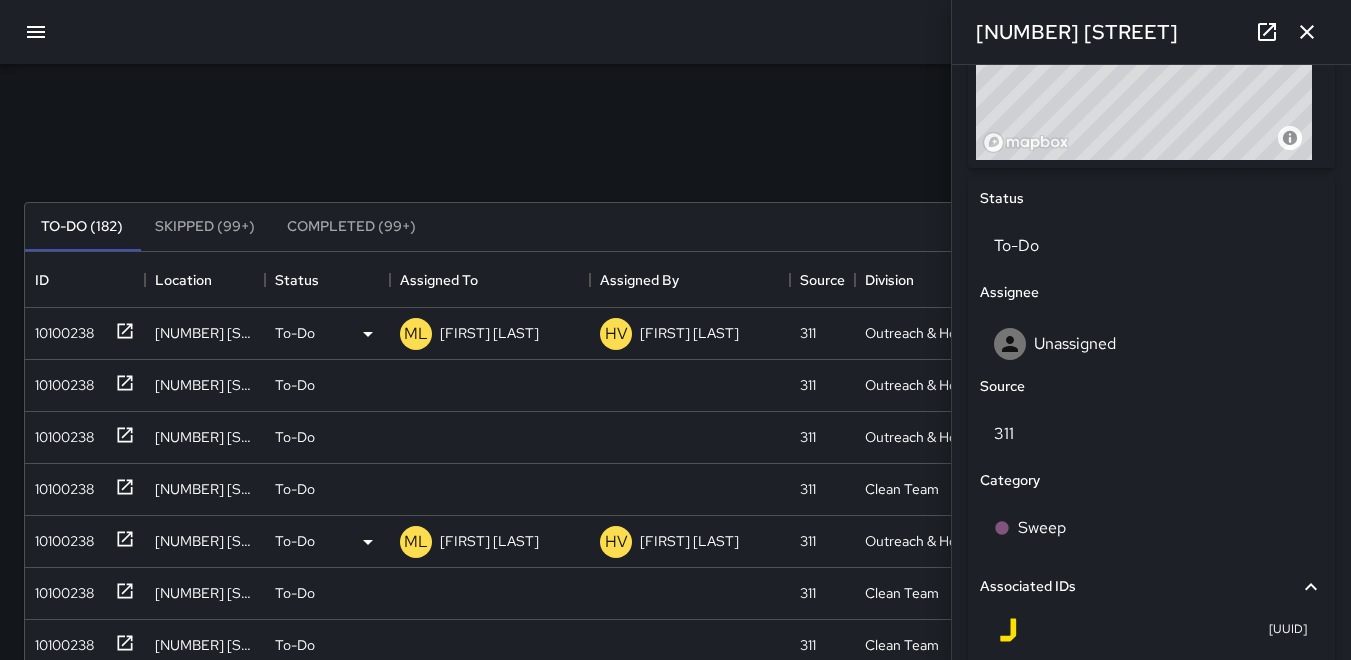 click 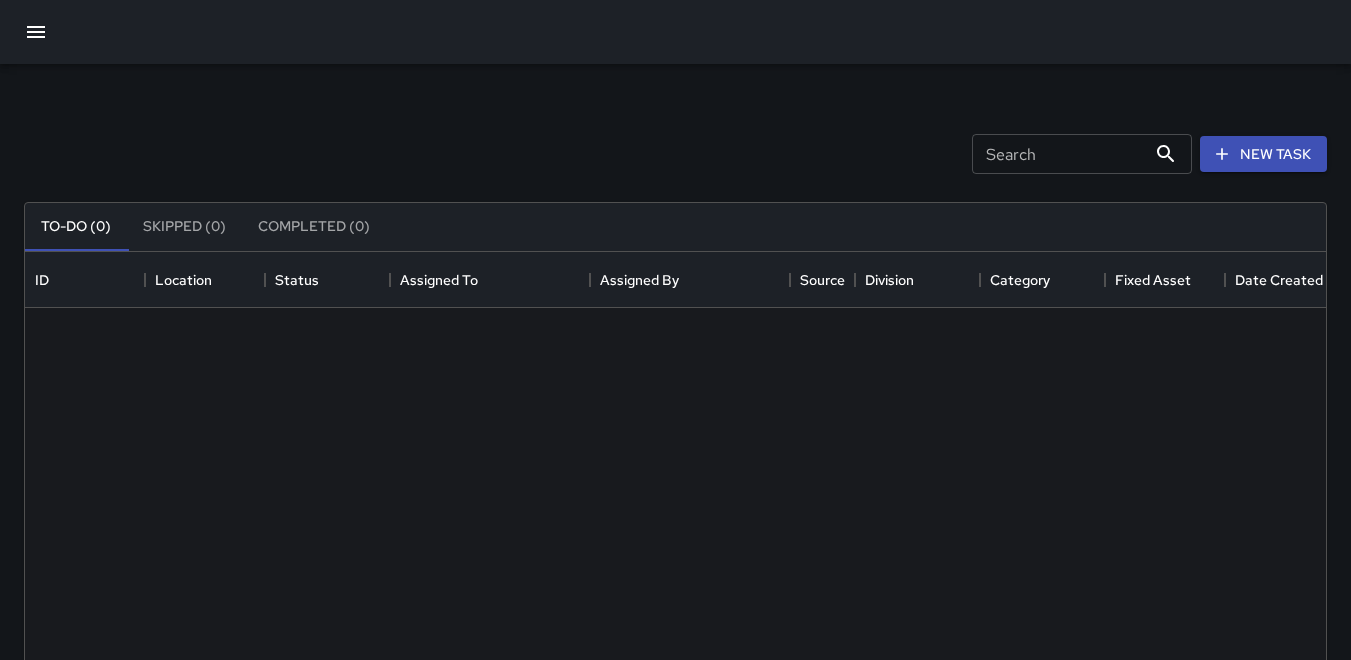 scroll, scrollTop: 16, scrollLeft: 16, axis: both 